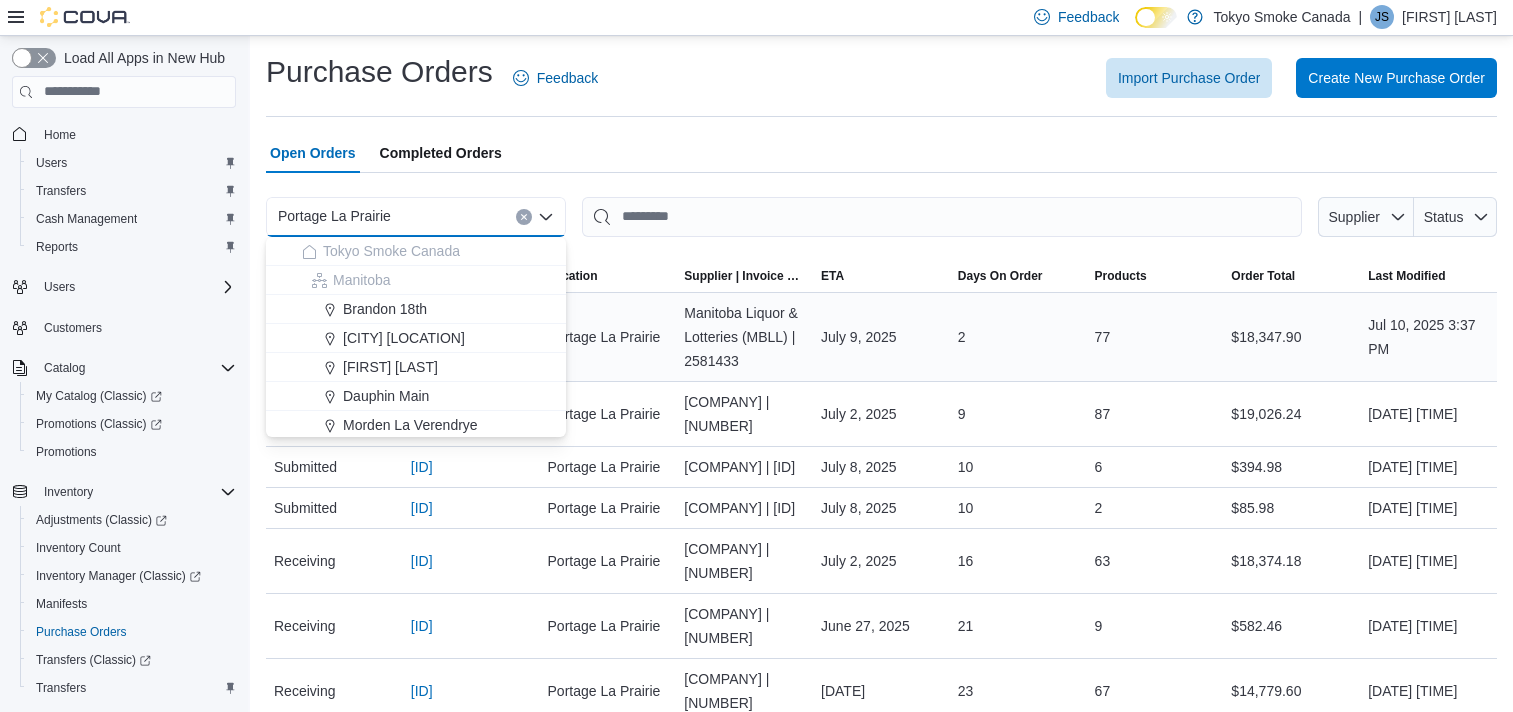 scroll, scrollTop: 100, scrollLeft: 0, axis: vertical 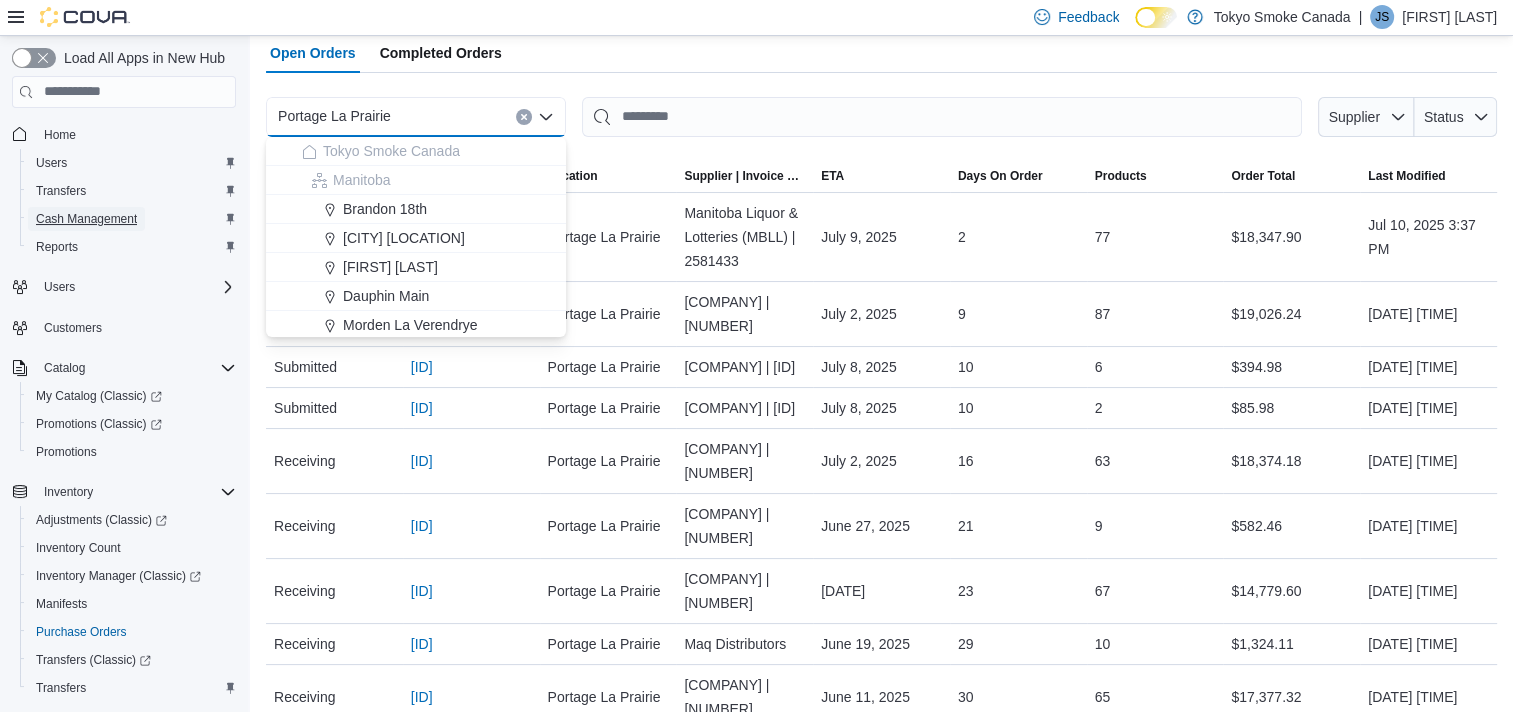 click on "Cash Management" at bounding box center (86, 219) 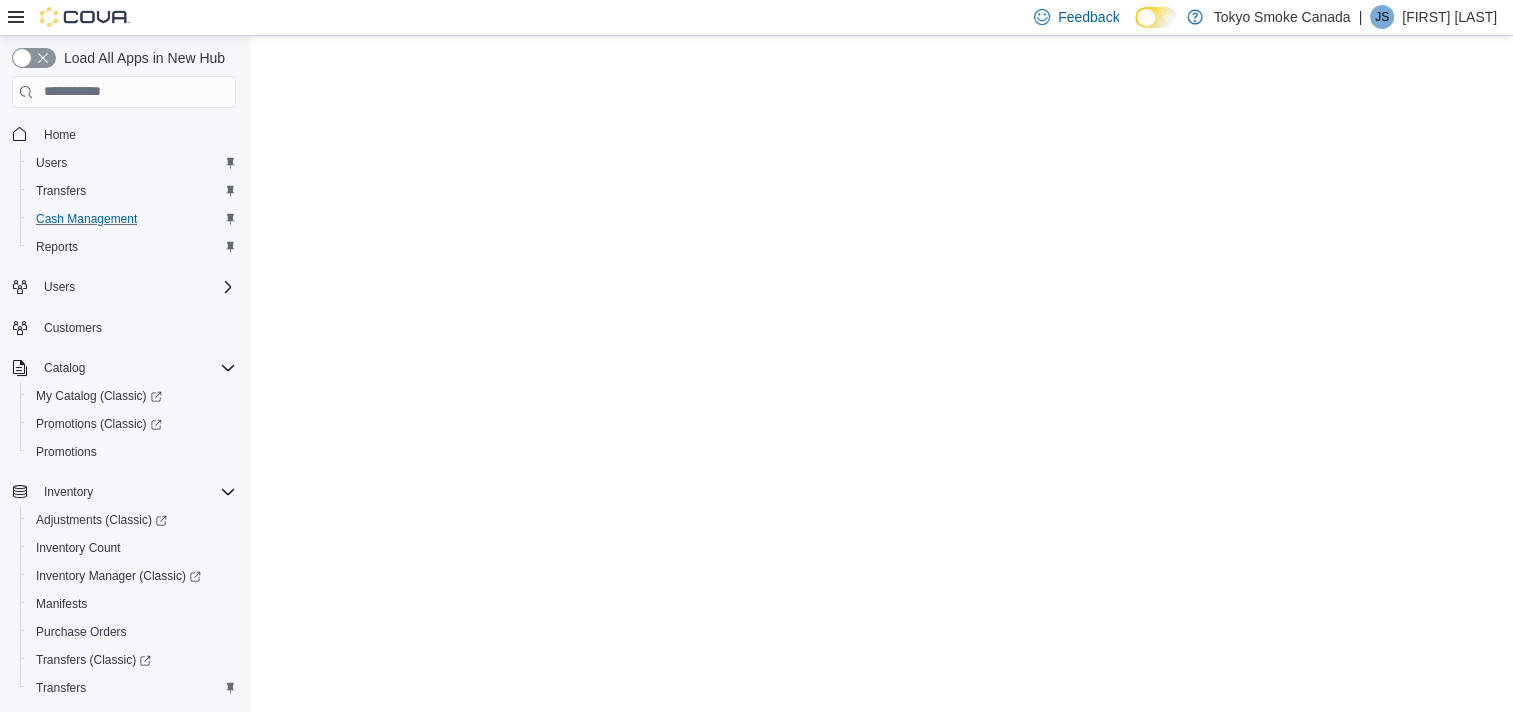 scroll, scrollTop: 0, scrollLeft: 0, axis: both 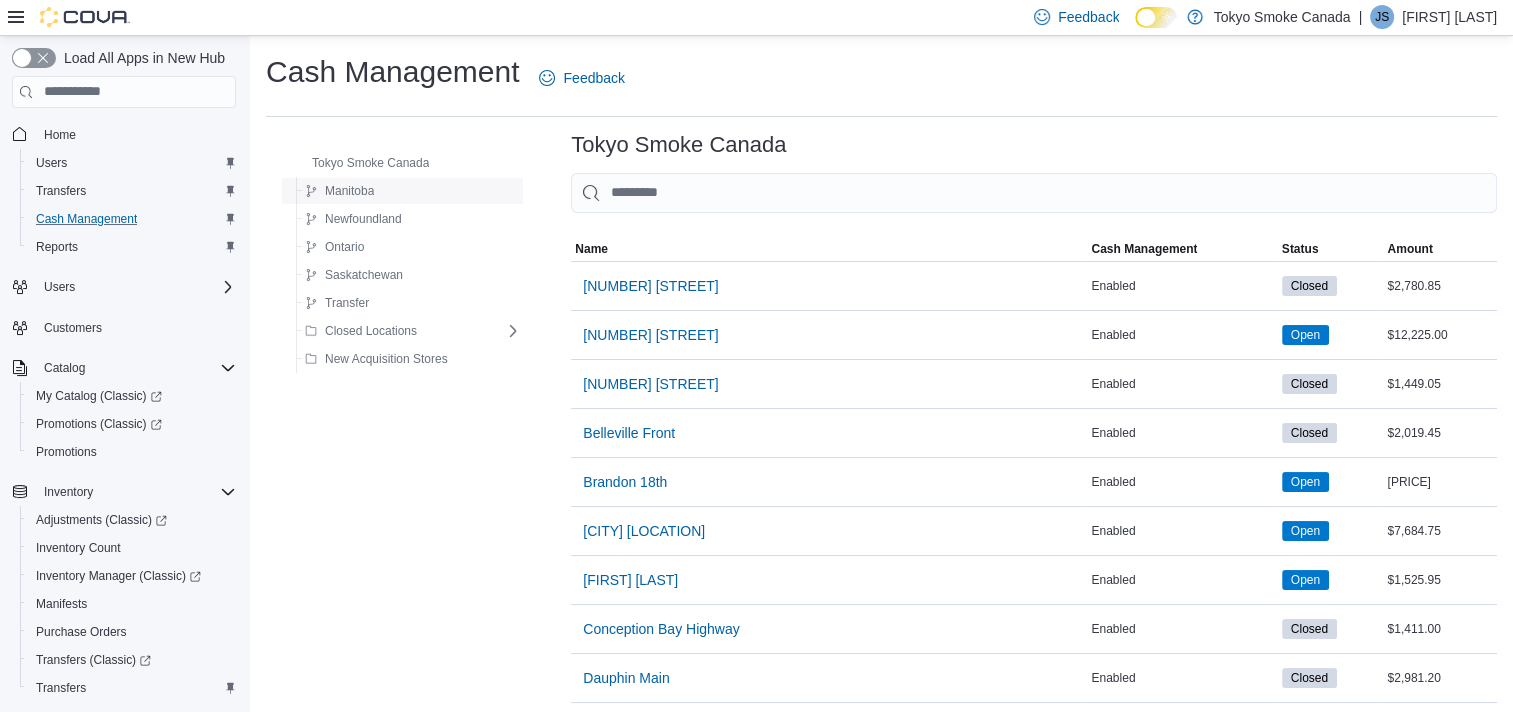 click on "Manitoba" at bounding box center (349, 191) 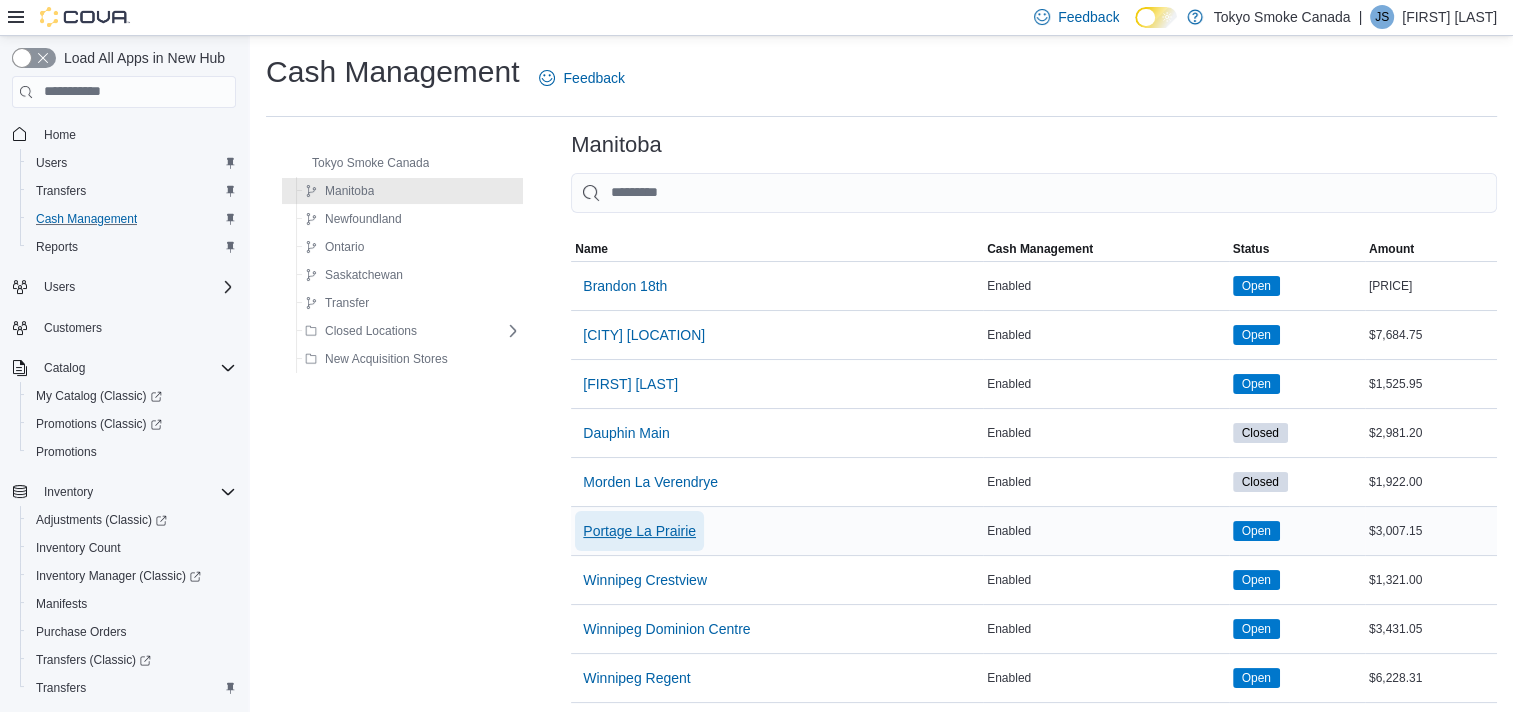 click on "Portage La Prairie" at bounding box center [639, 531] 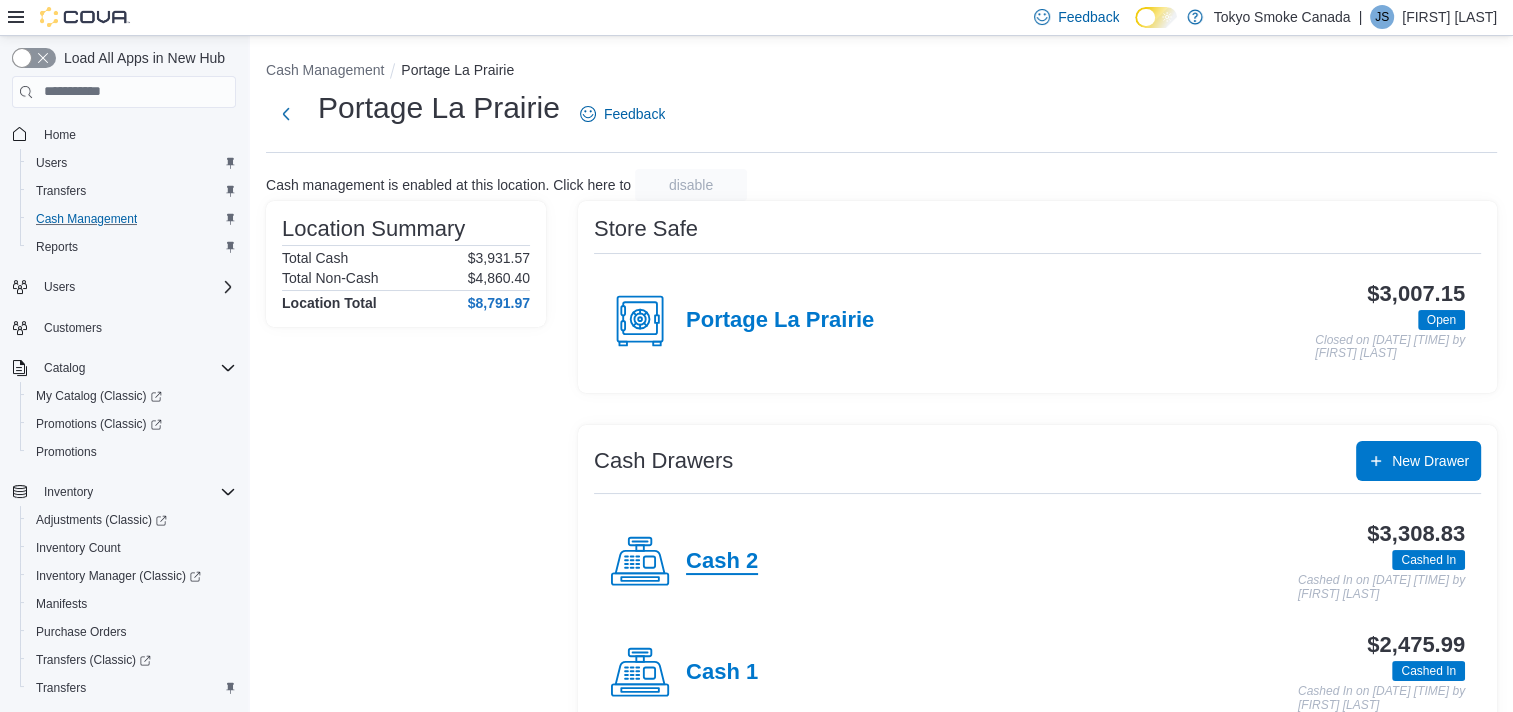 click on "Cash 2" at bounding box center (722, 562) 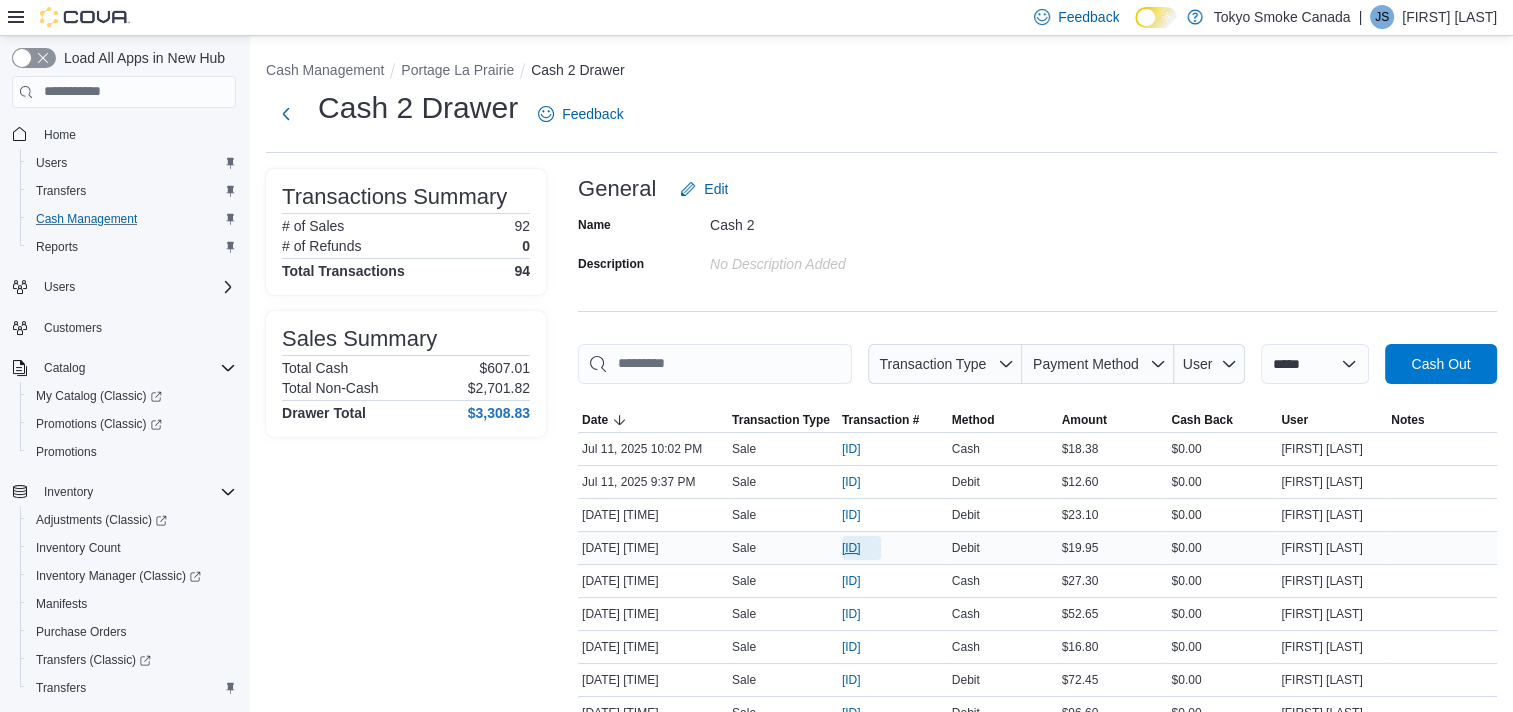click on "[ID]" at bounding box center (851, 548) 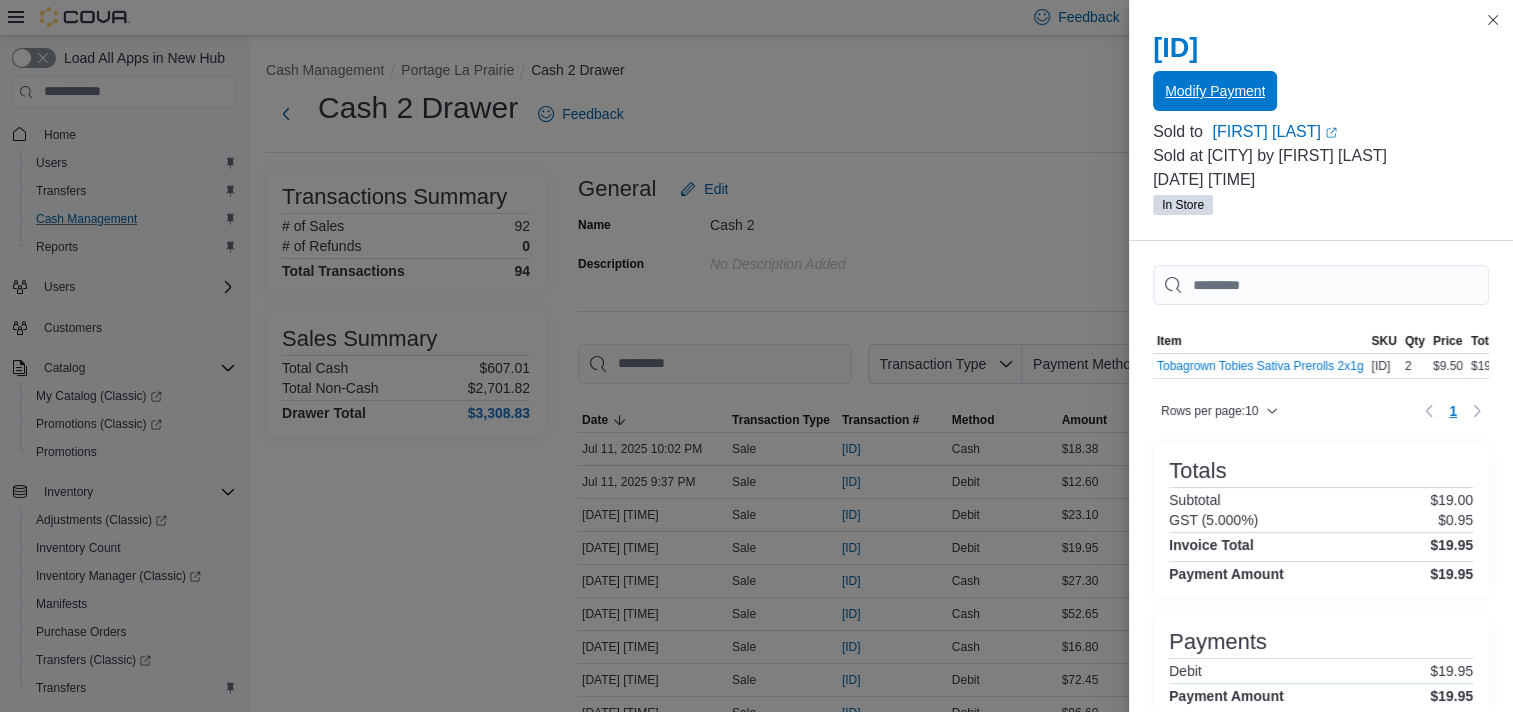 click on "Modify Payment" at bounding box center (1215, 91) 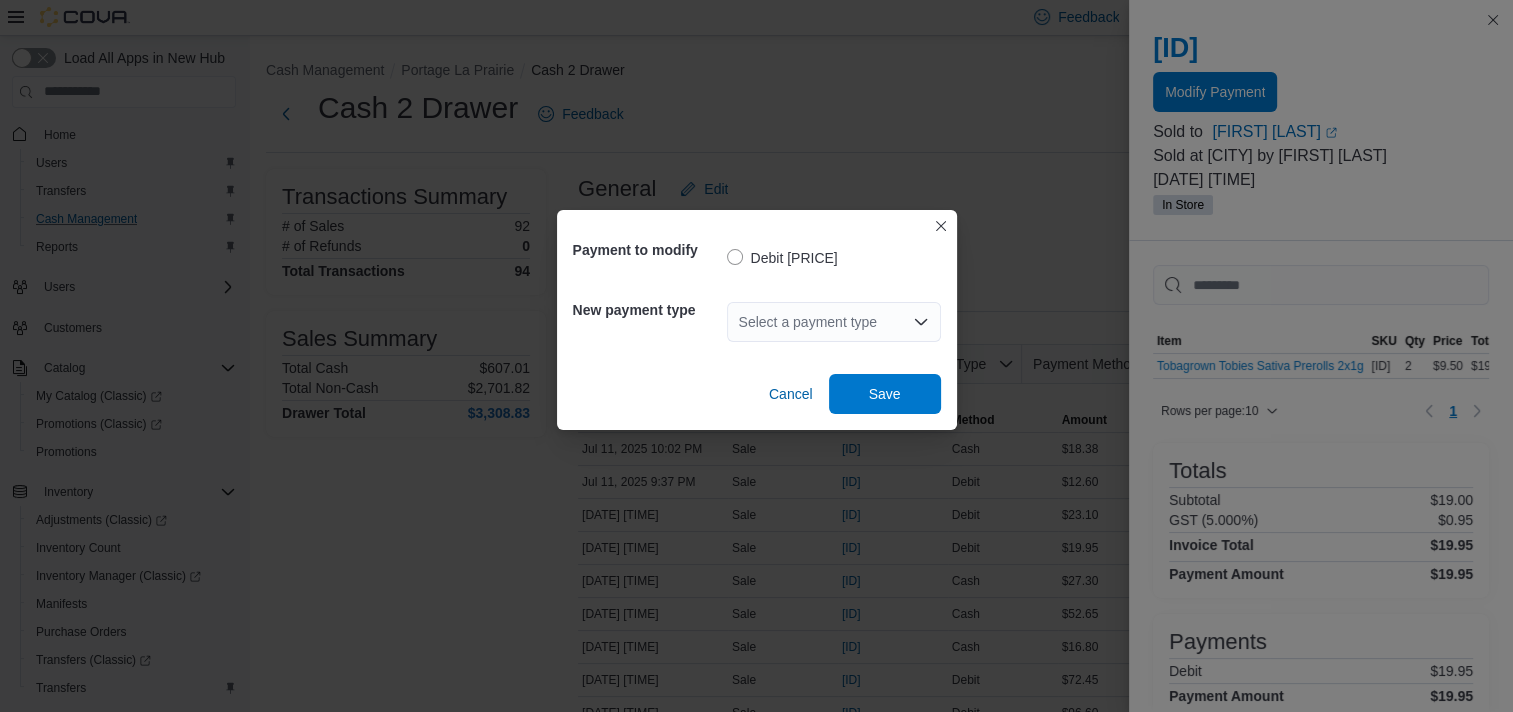 click 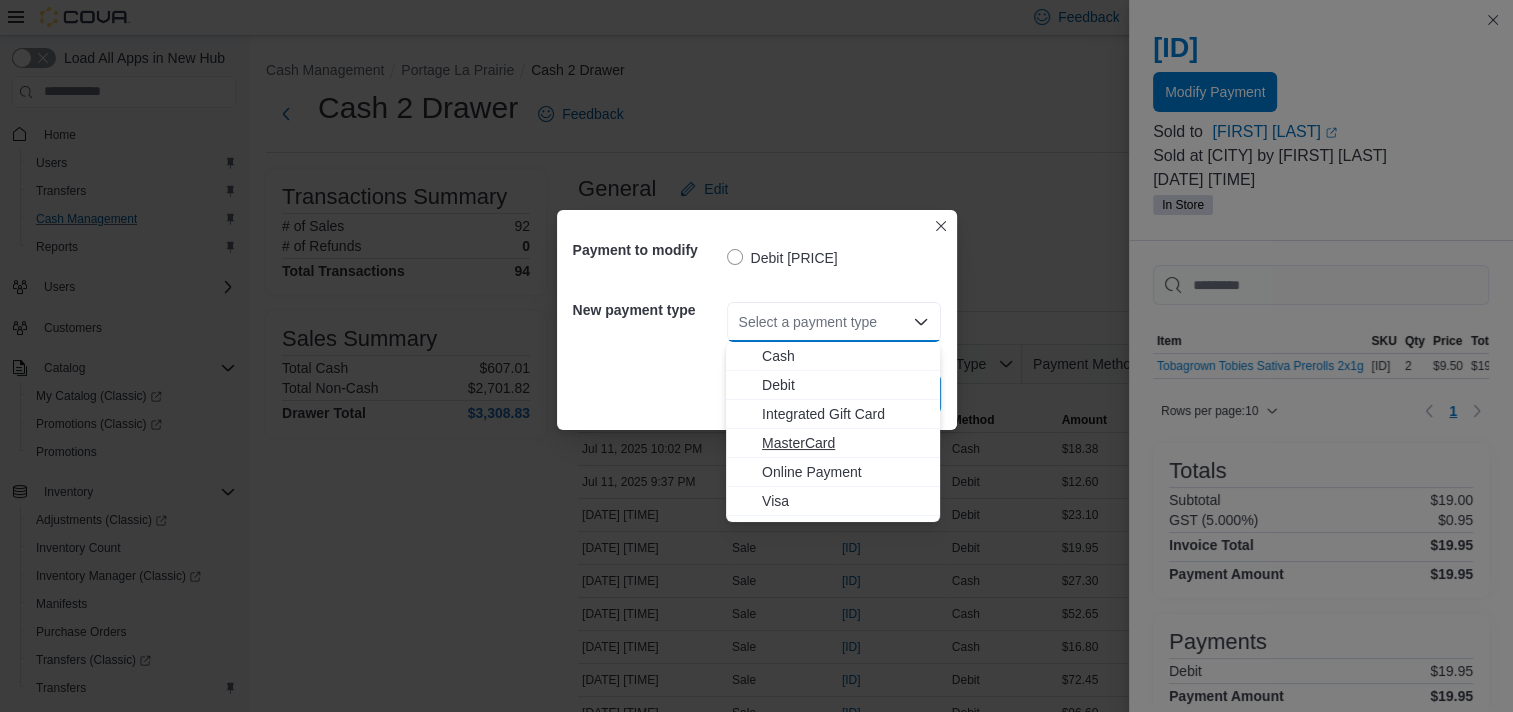 click on "MasterCard" at bounding box center (845, 443) 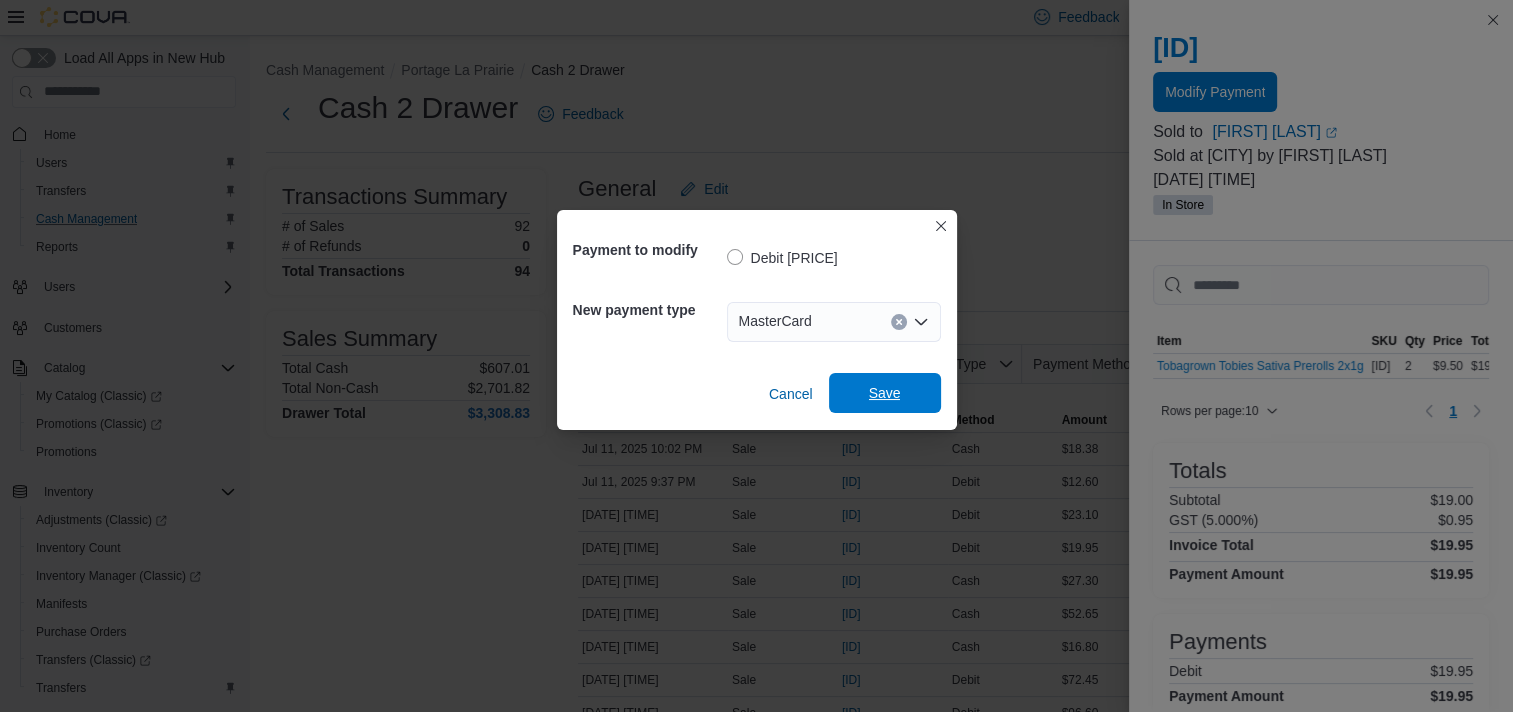 click on "Save" at bounding box center (885, 393) 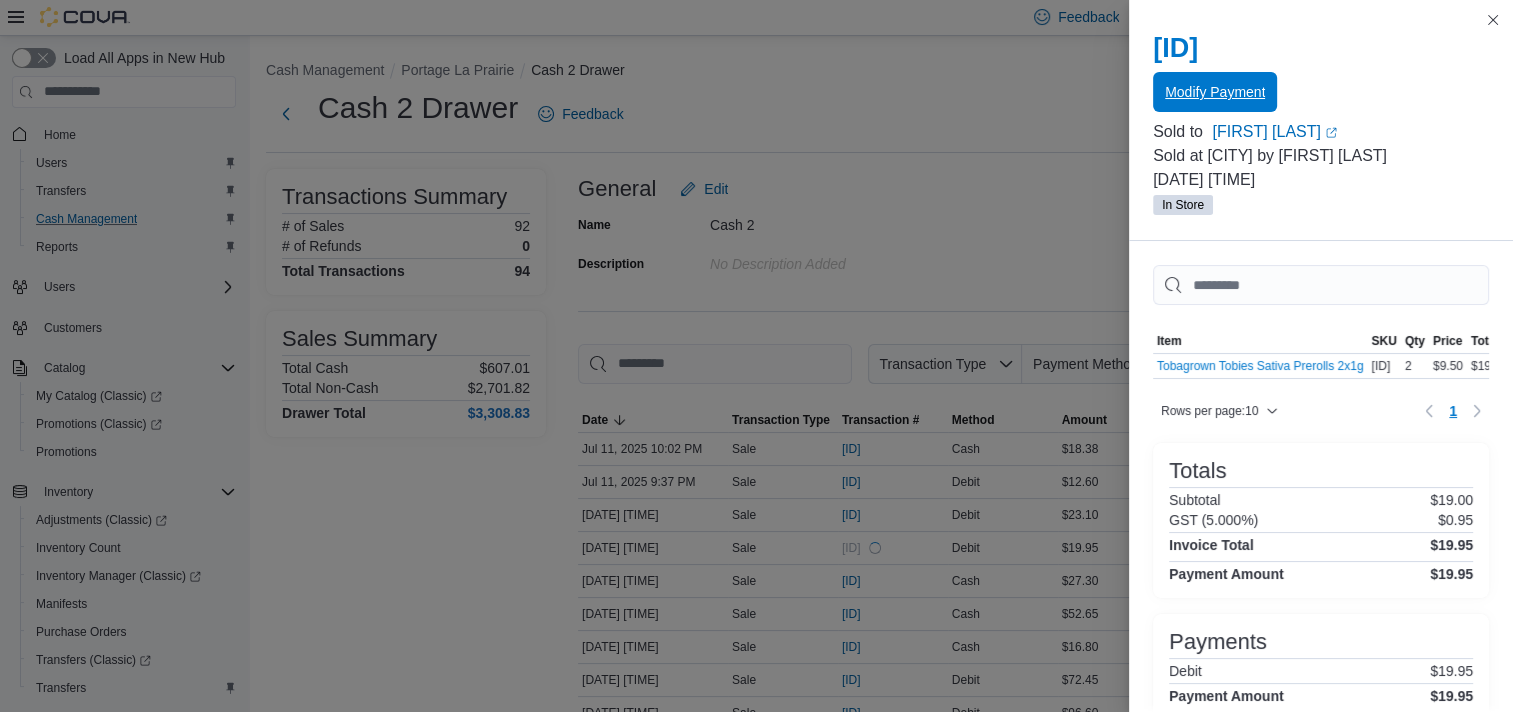 scroll, scrollTop: 0, scrollLeft: 0, axis: both 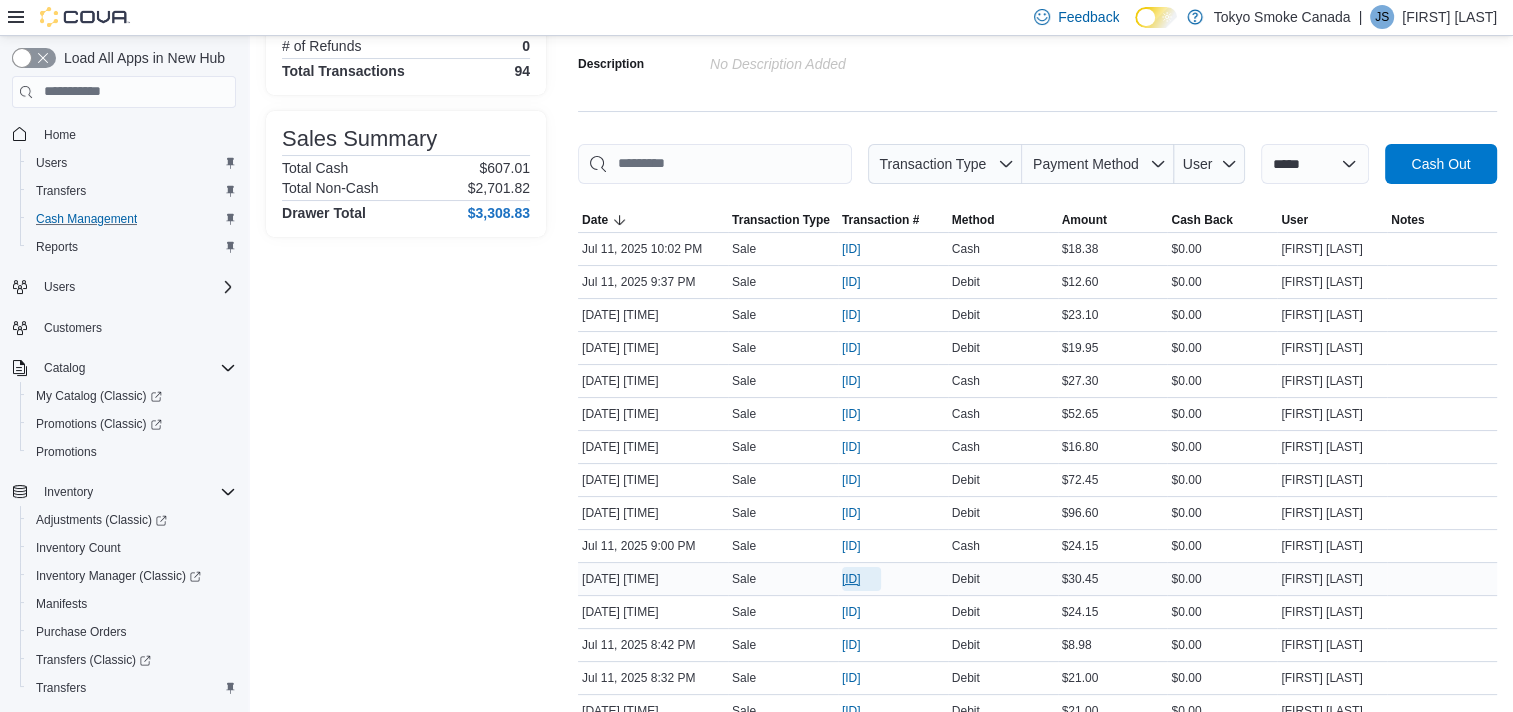 click on "[ID]" at bounding box center (851, 579) 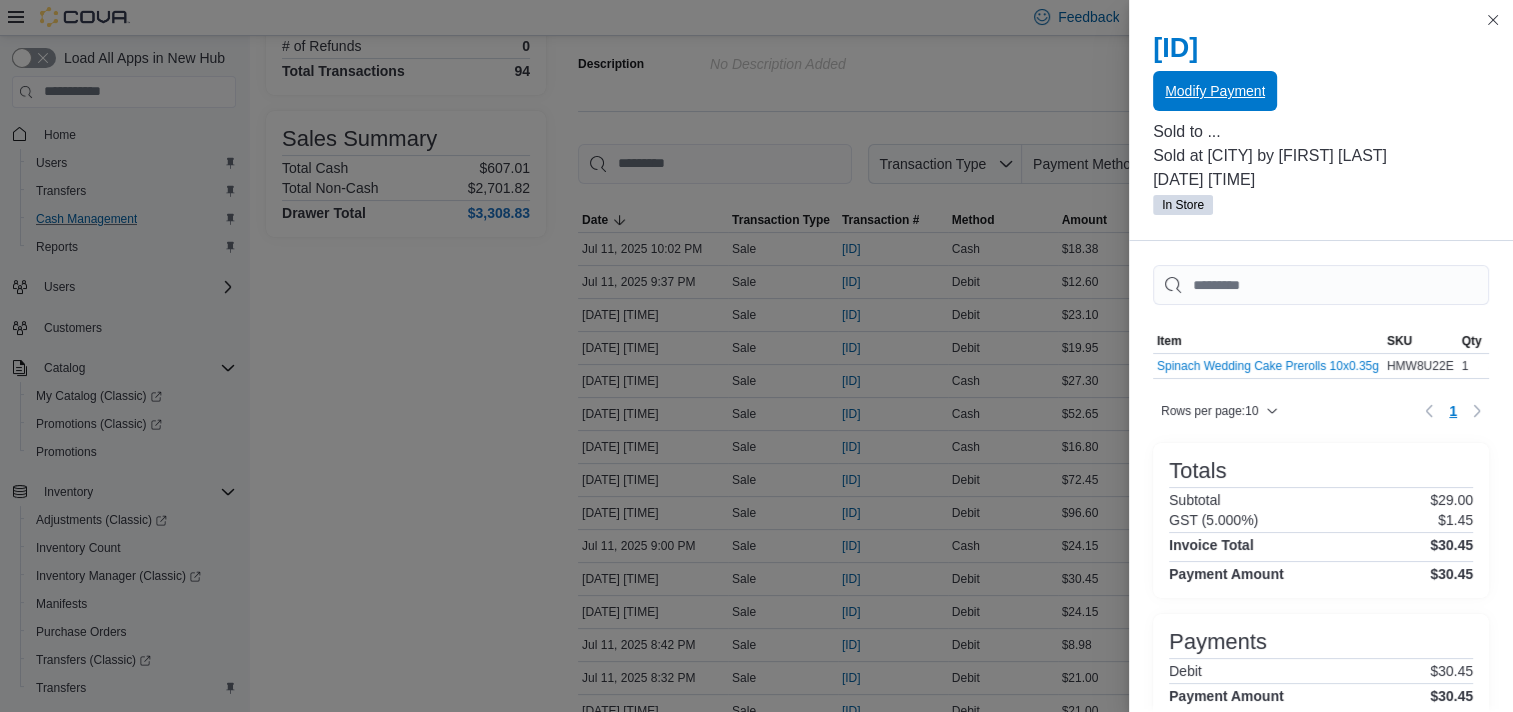 click on "Modify Payment" at bounding box center (1215, 91) 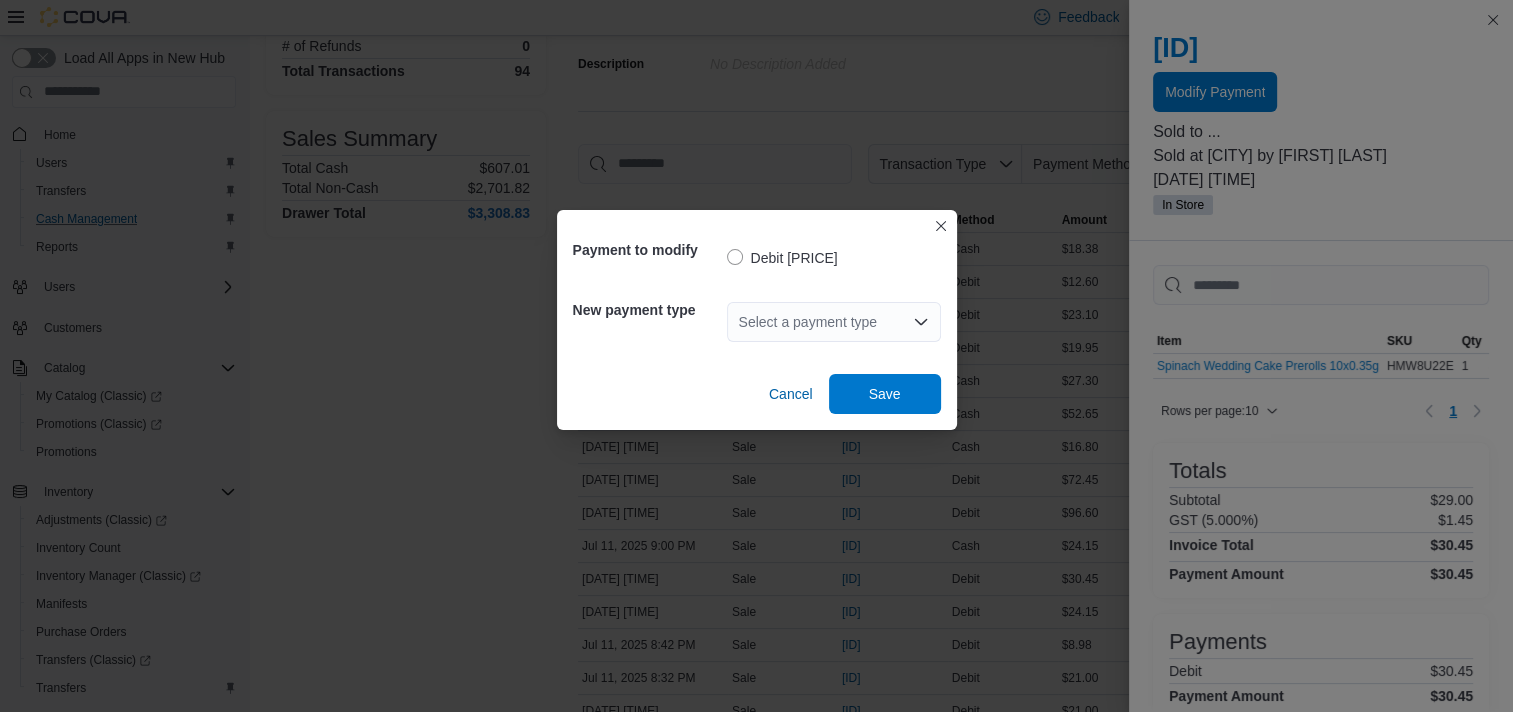 click on "Select a payment type" at bounding box center [834, 322] 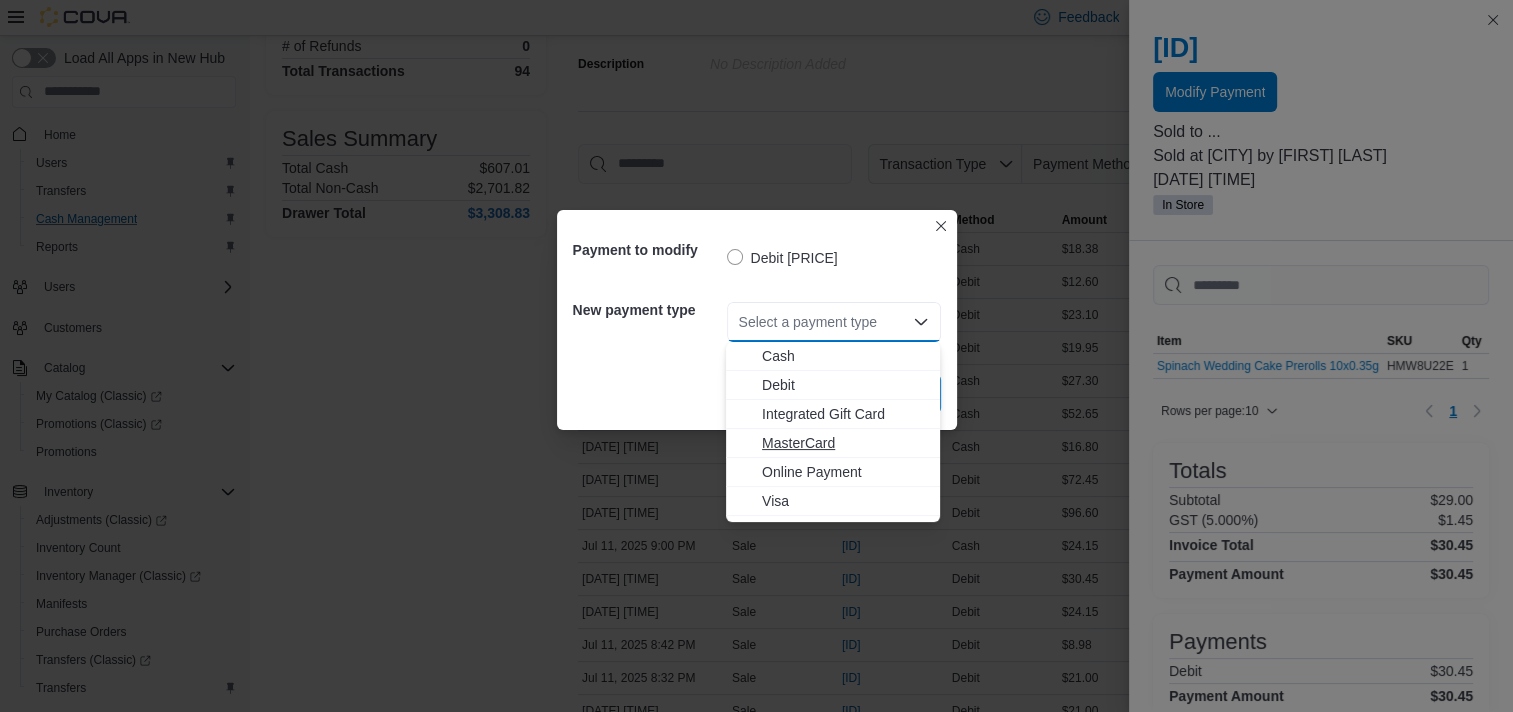 click on "MasterCard" at bounding box center (845, 443) 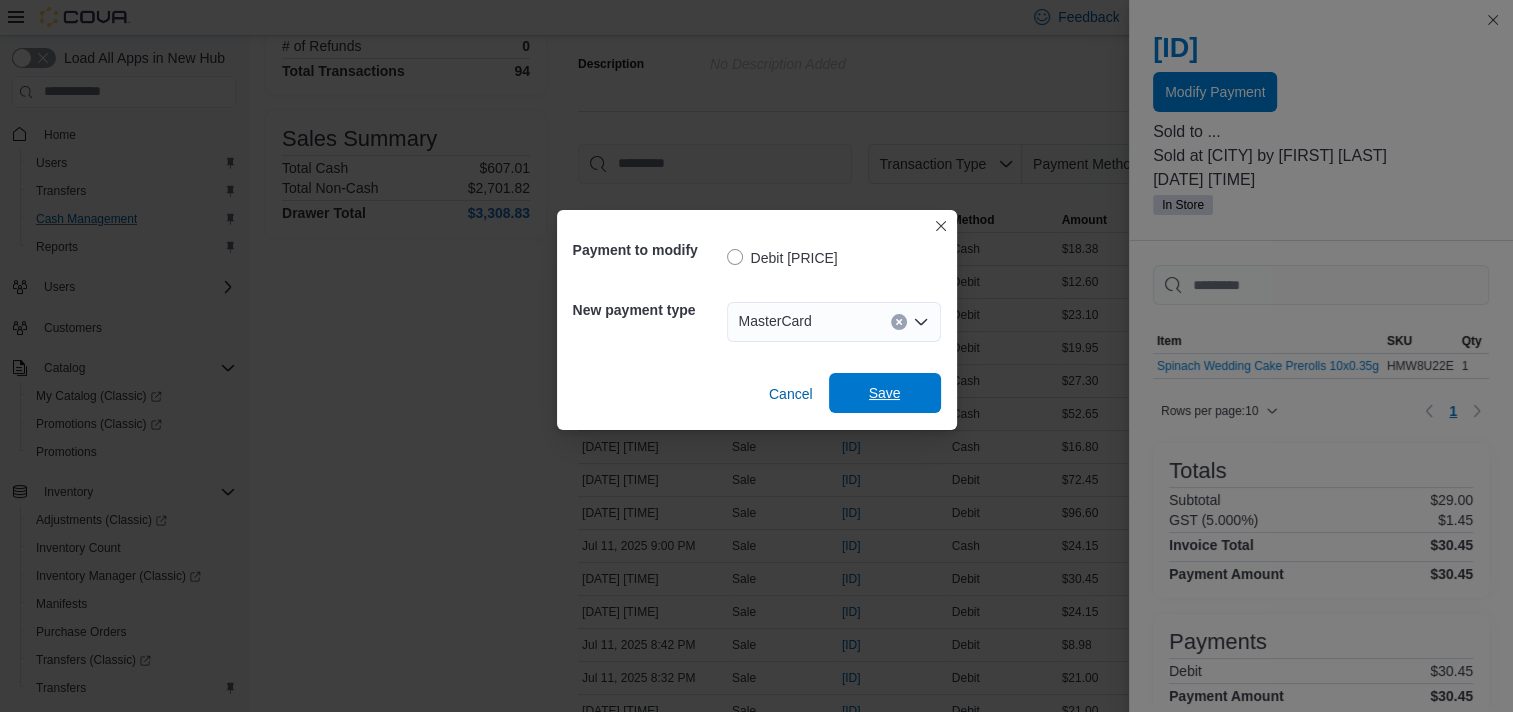 click on "Save" at bounding box center [885, 393] 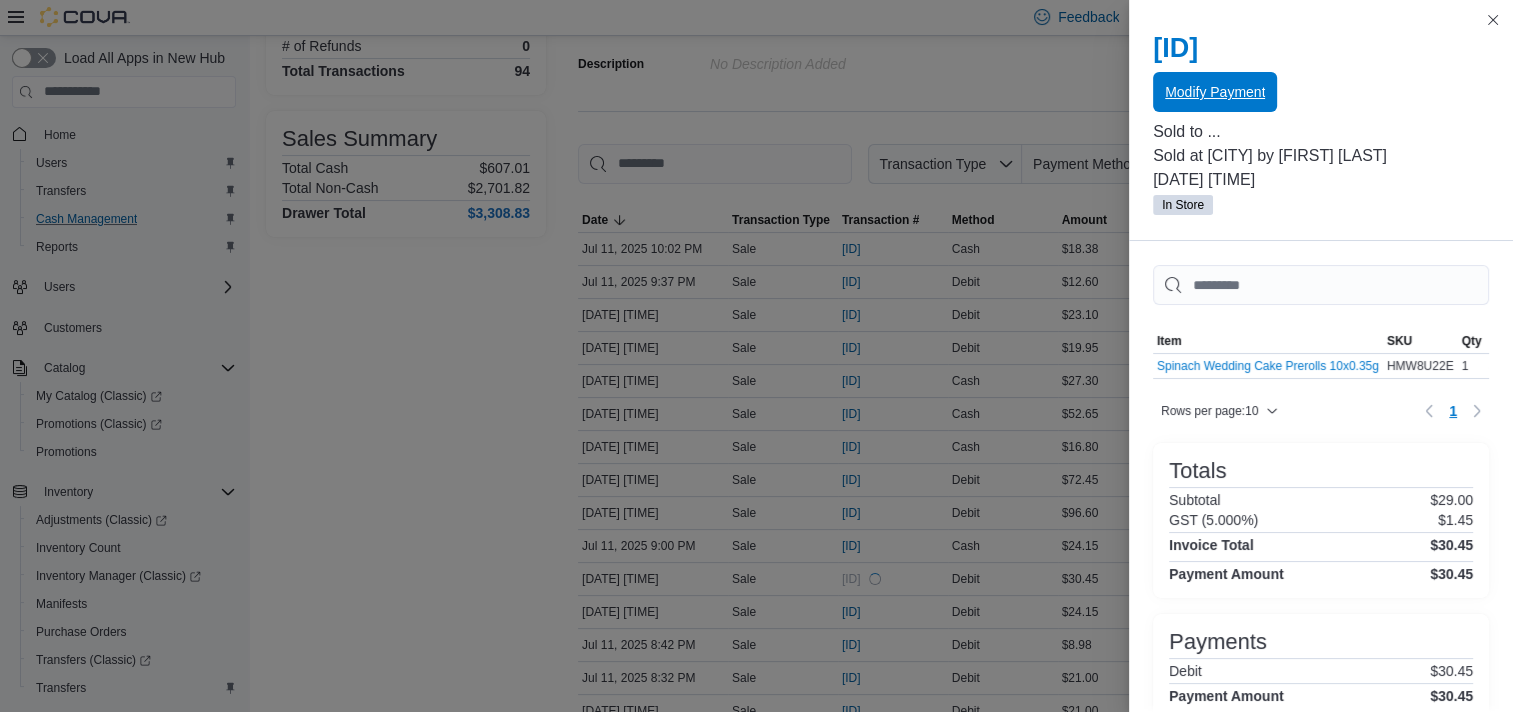 scroll, scrollTop: 0, scrollLeft: 0, axis: both 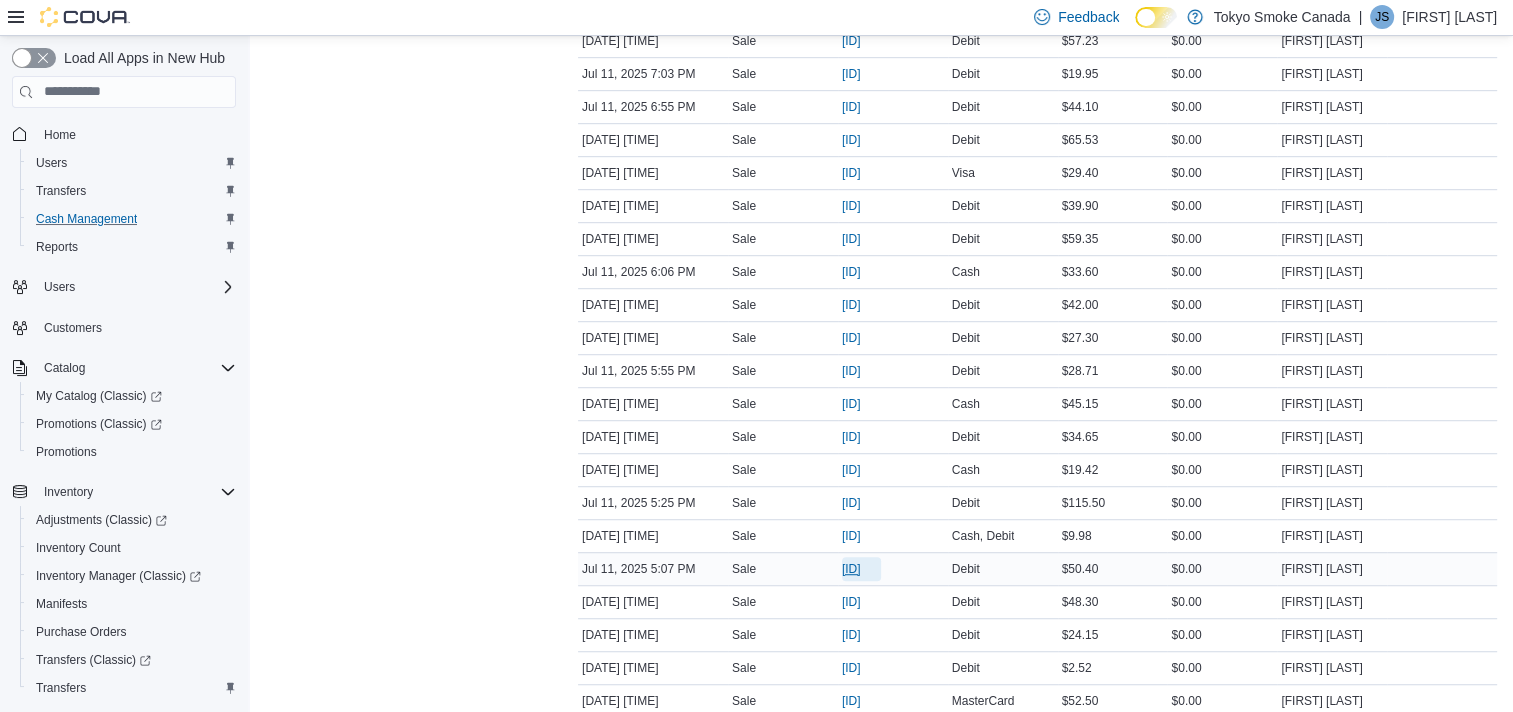 click on "[ID]" at bounding box center (851, 569) 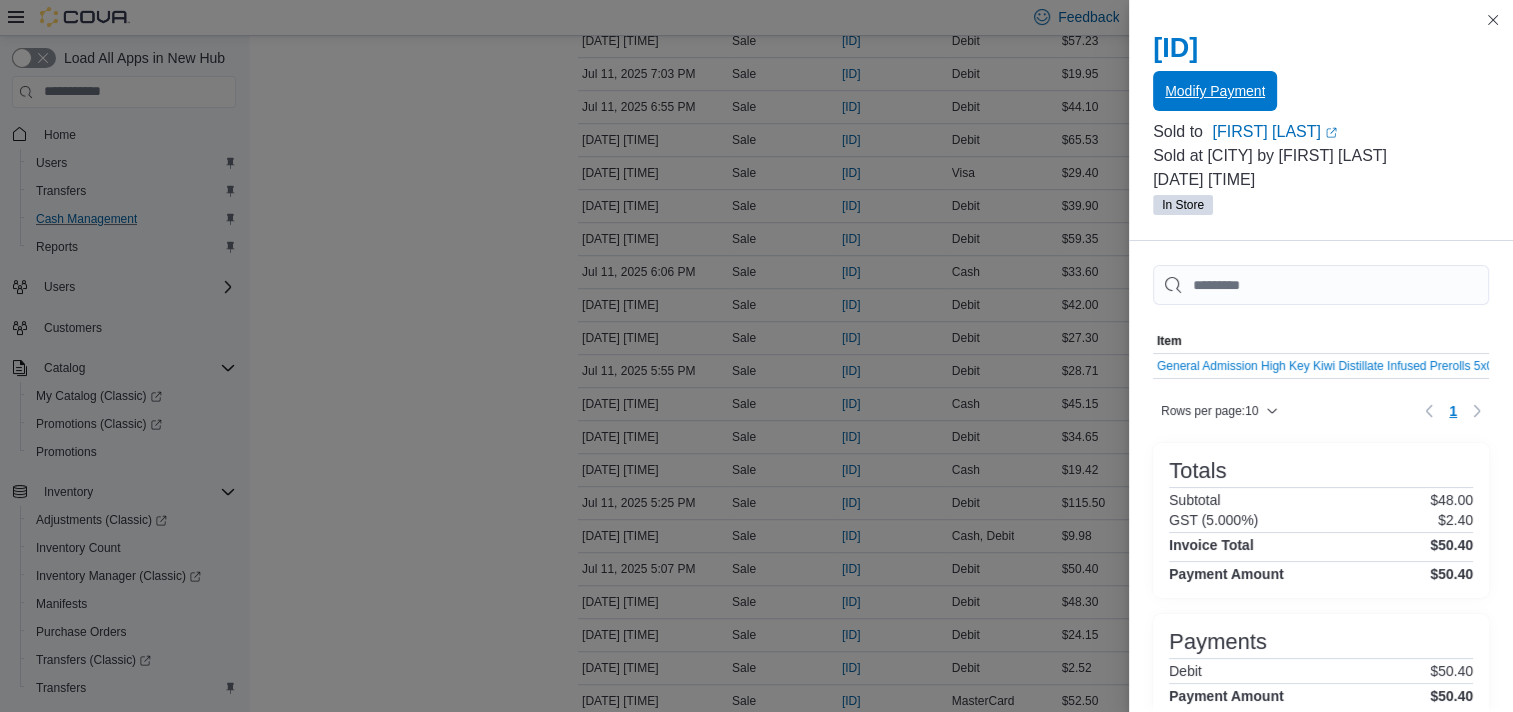 click on "Modify Payment" at bounding box center [1215, 91] 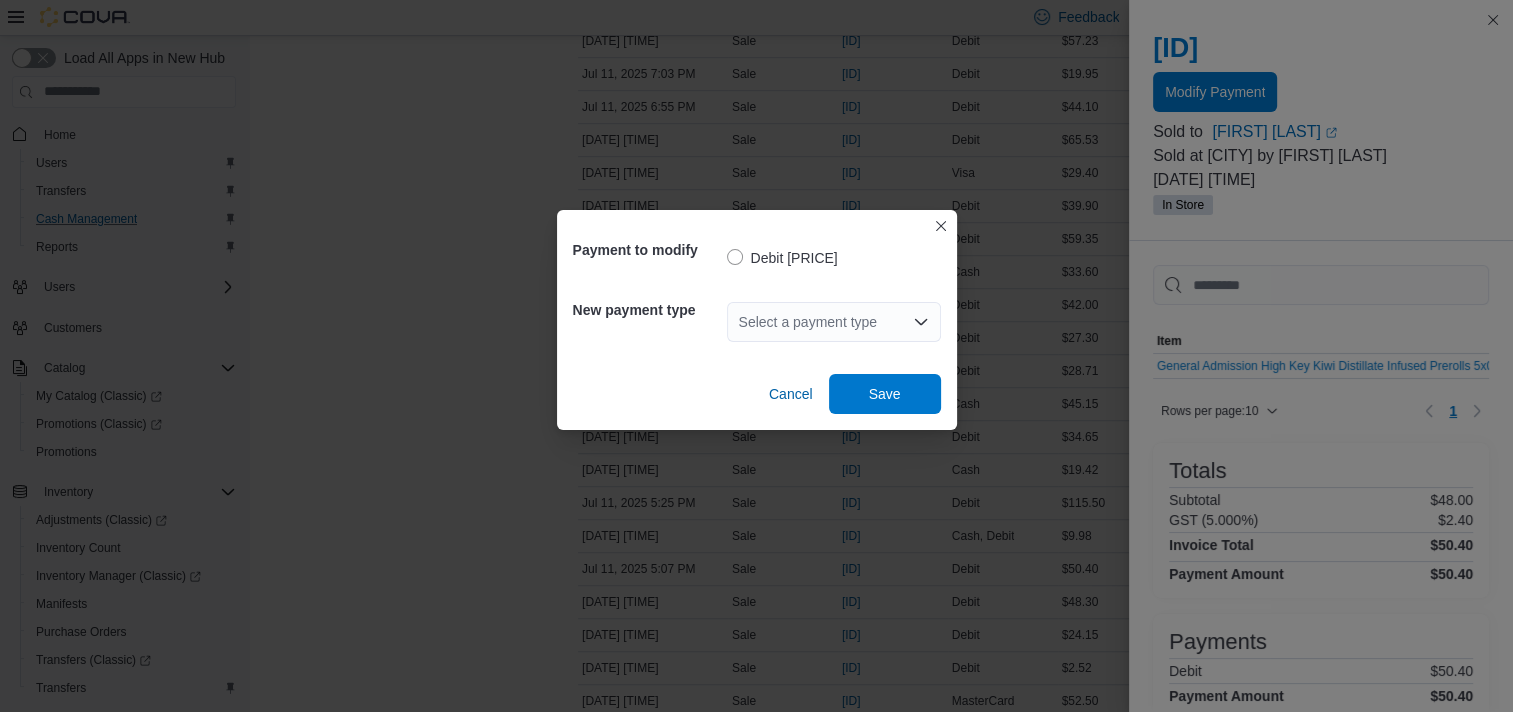 click 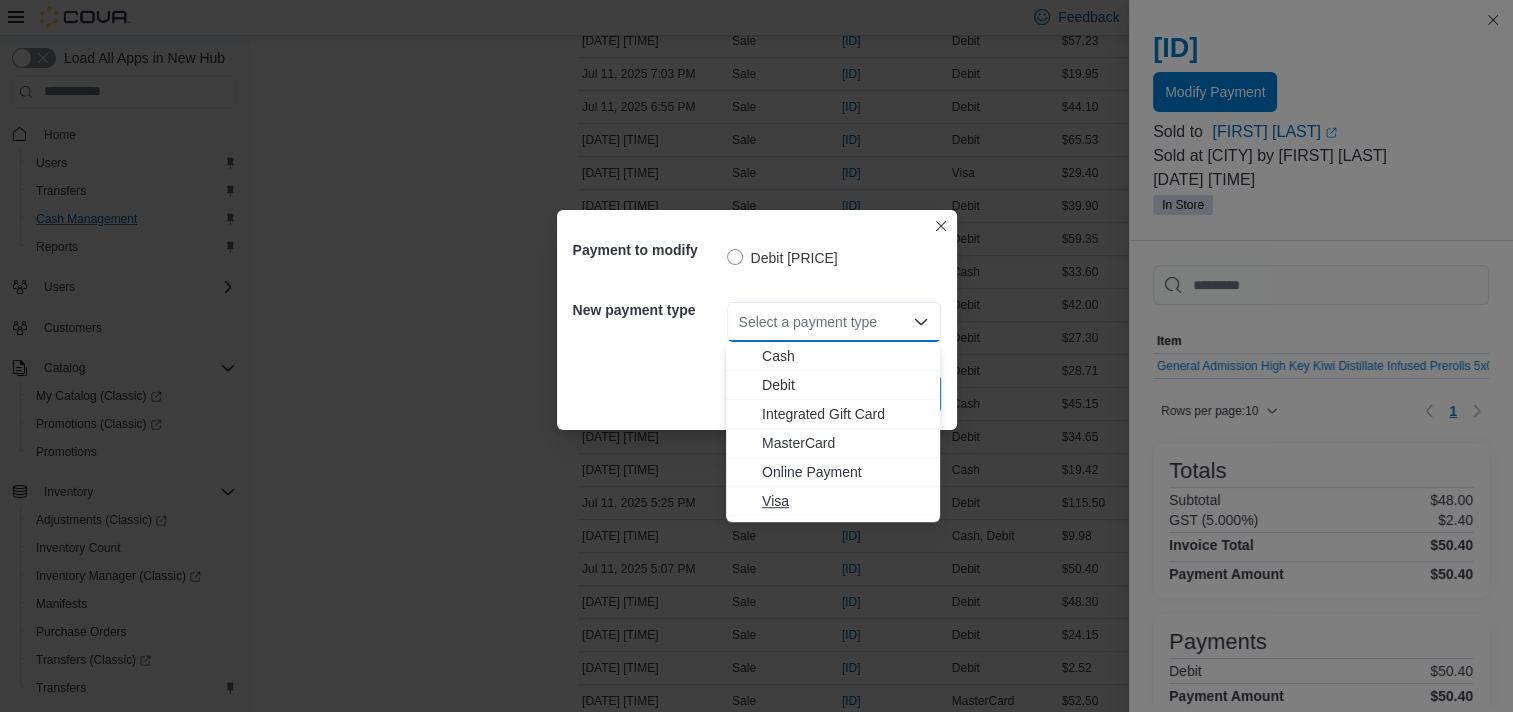 click on "Visa" at bounding box center [845, 501] 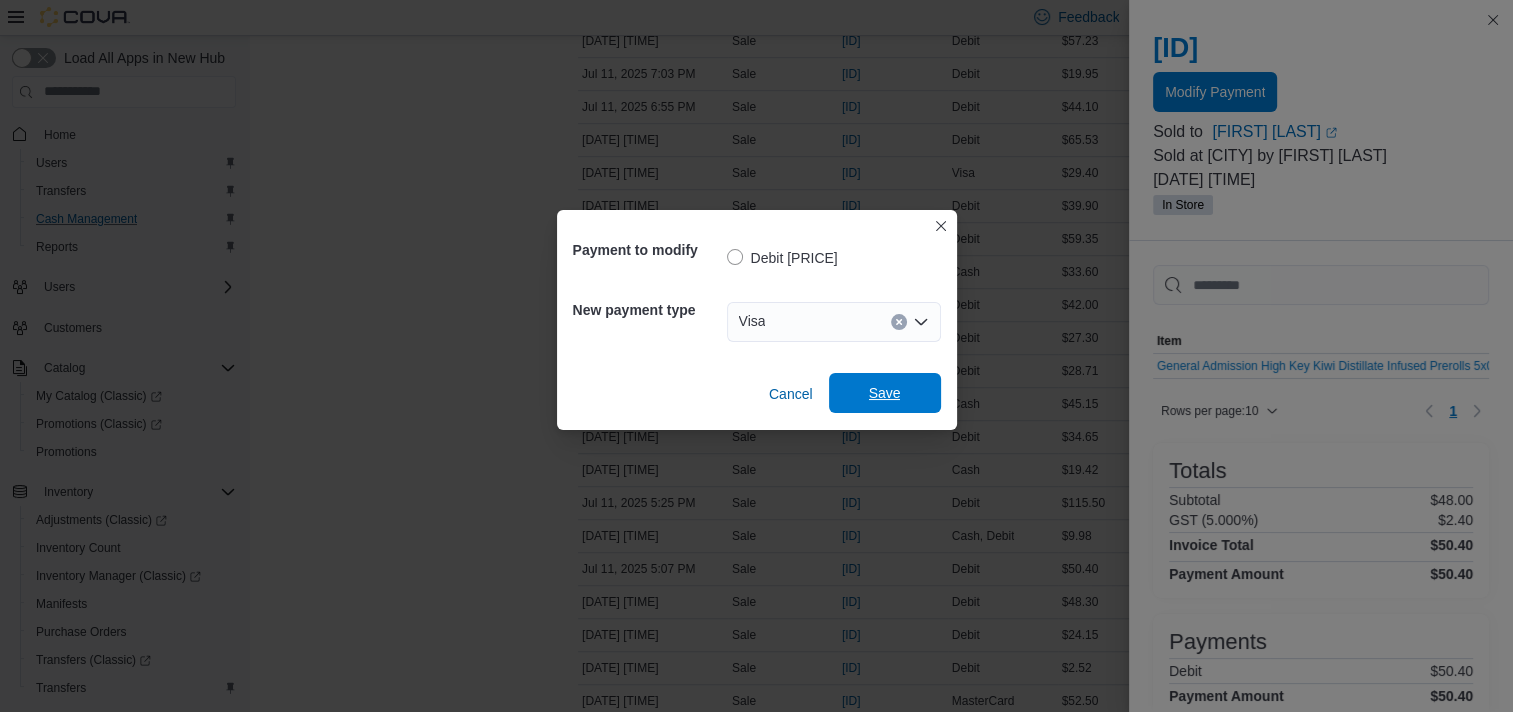 click on "Save" at bounding box center (885, 393) 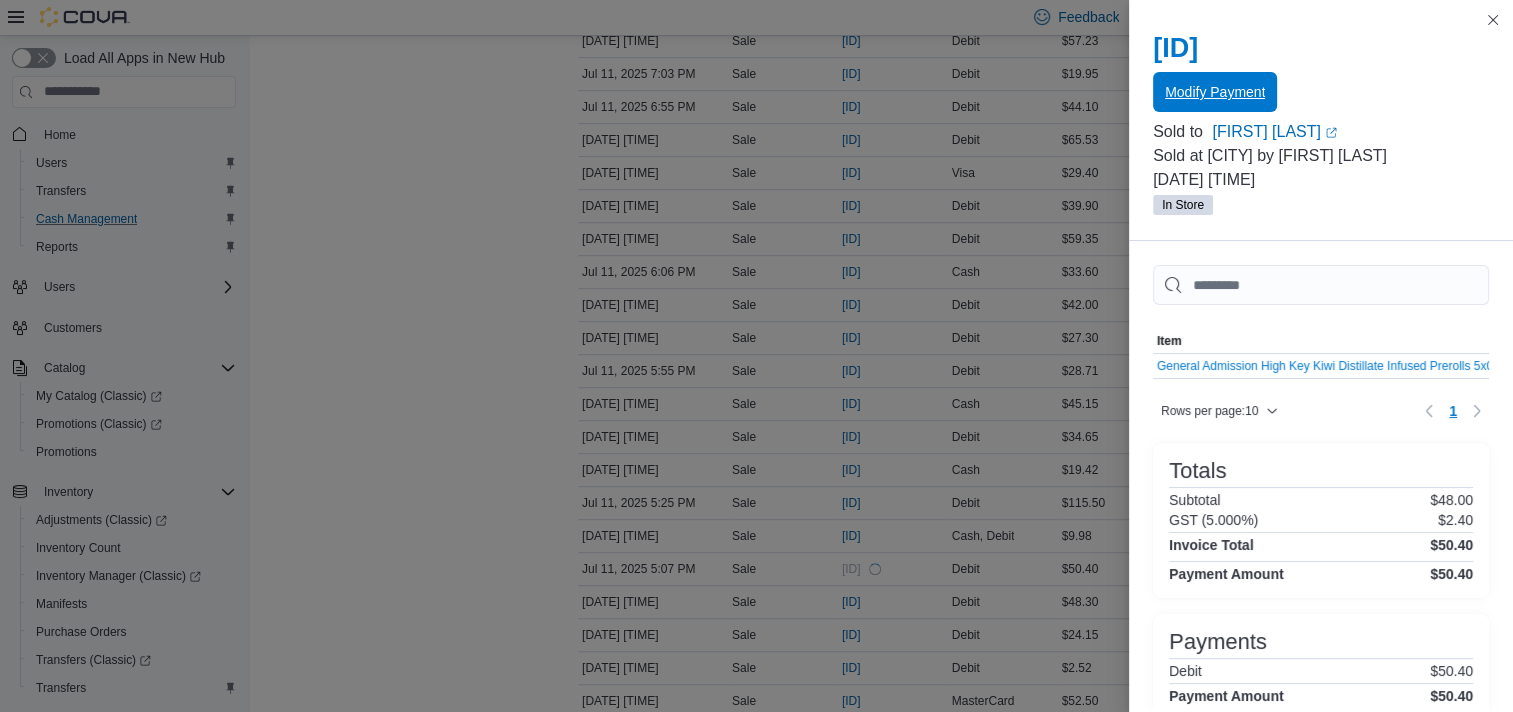 scroll, scrollTop: 0, scrollLeft: 0, axis: both 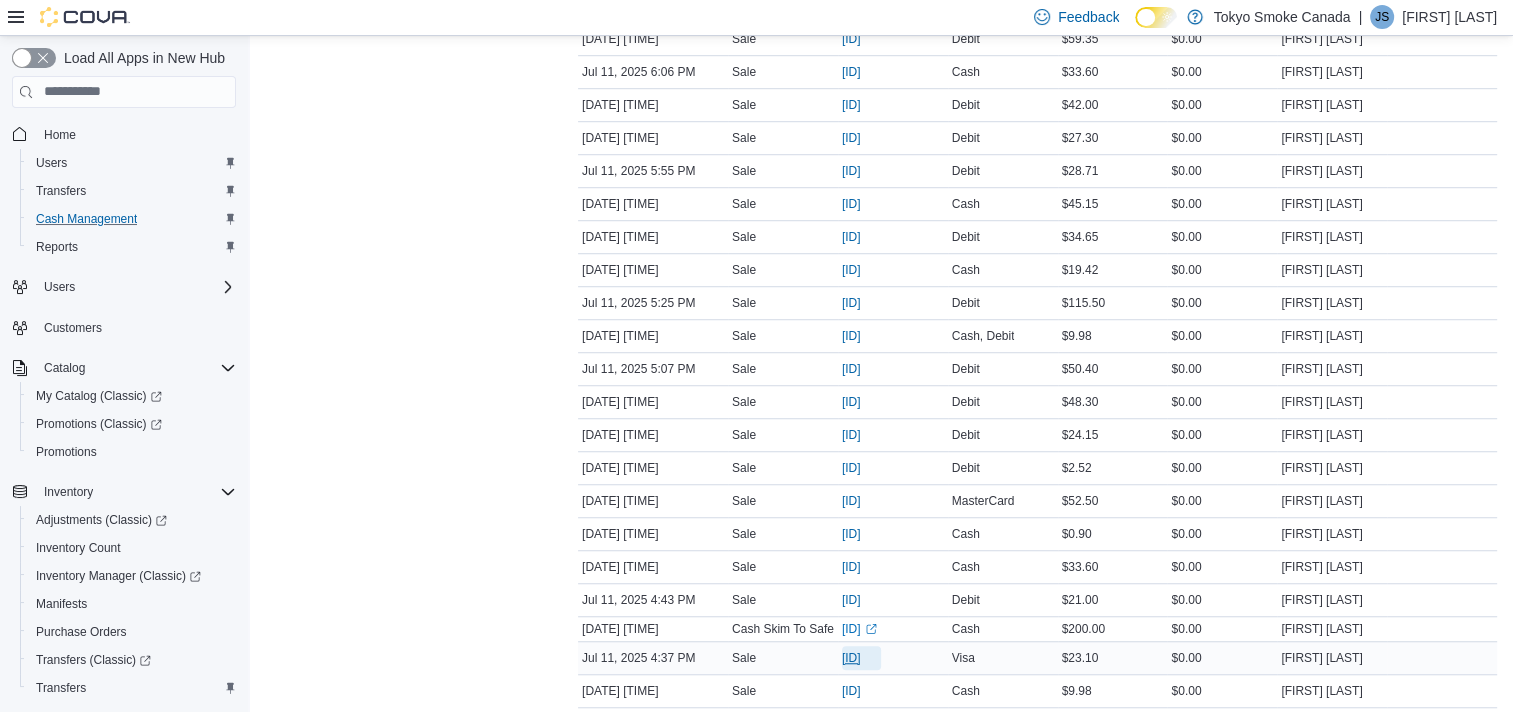 click on "[ID]" at bounding box center [851, 658] 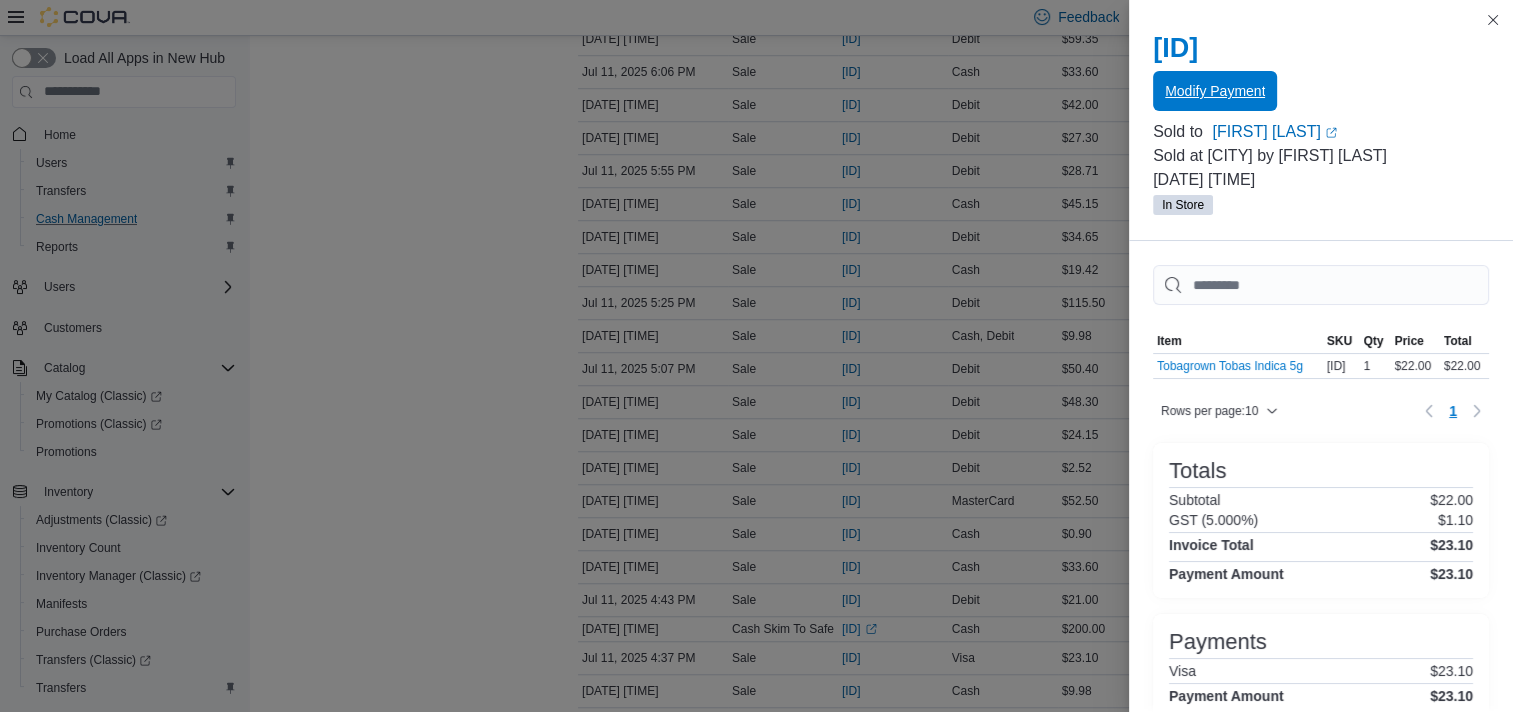 click on "Modify Payment" at bounding box center [1215, 91] 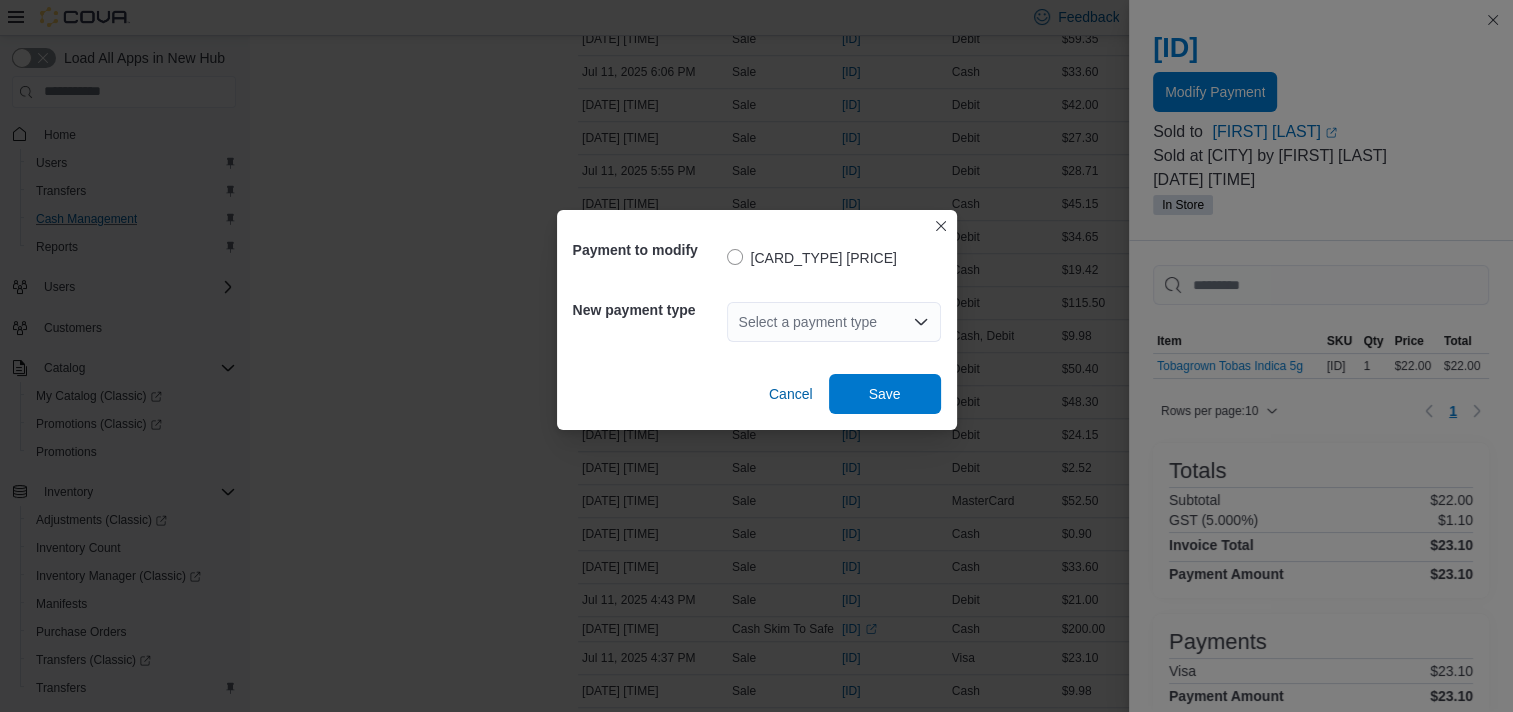 click on "Select a payment type" at bounding box center [834, 322] 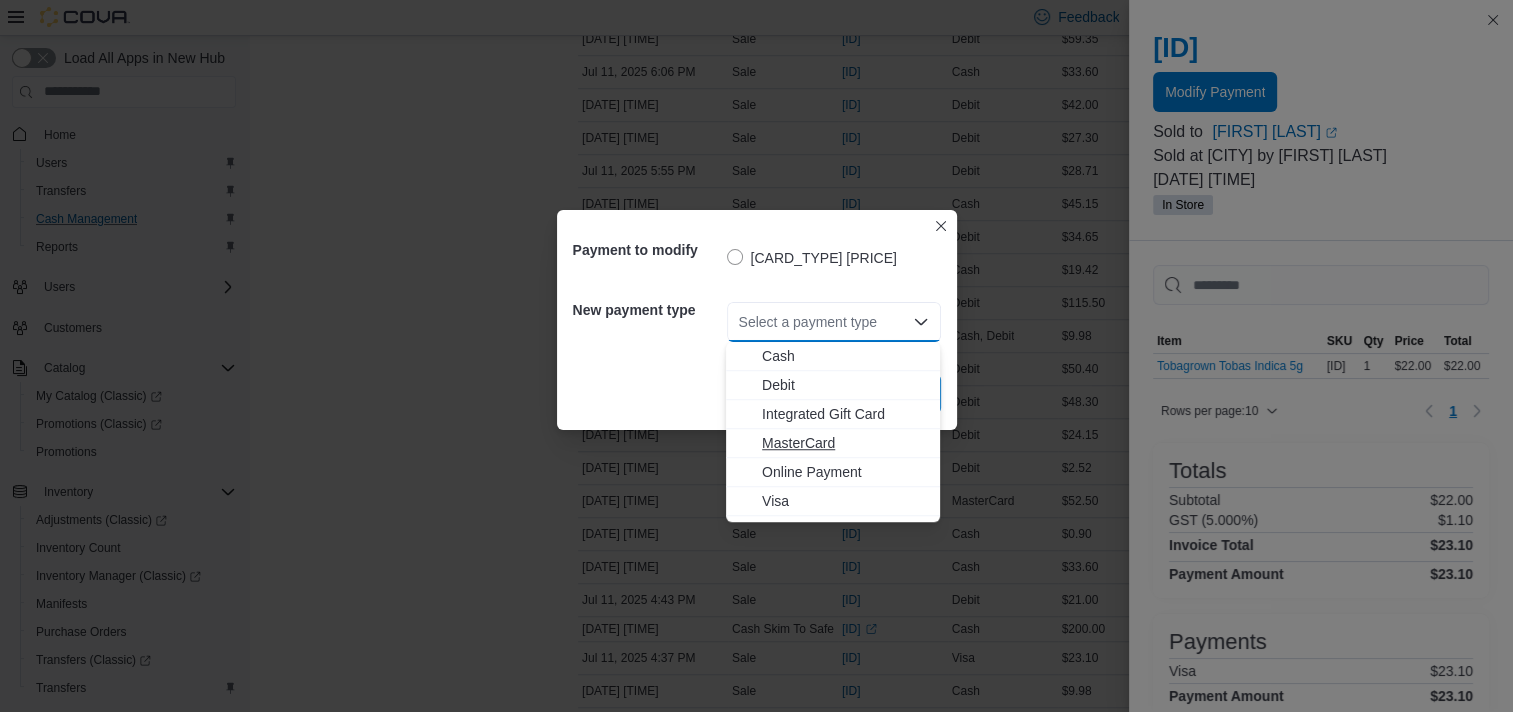 click on "MasterCard" at bounding box center (845, 443) 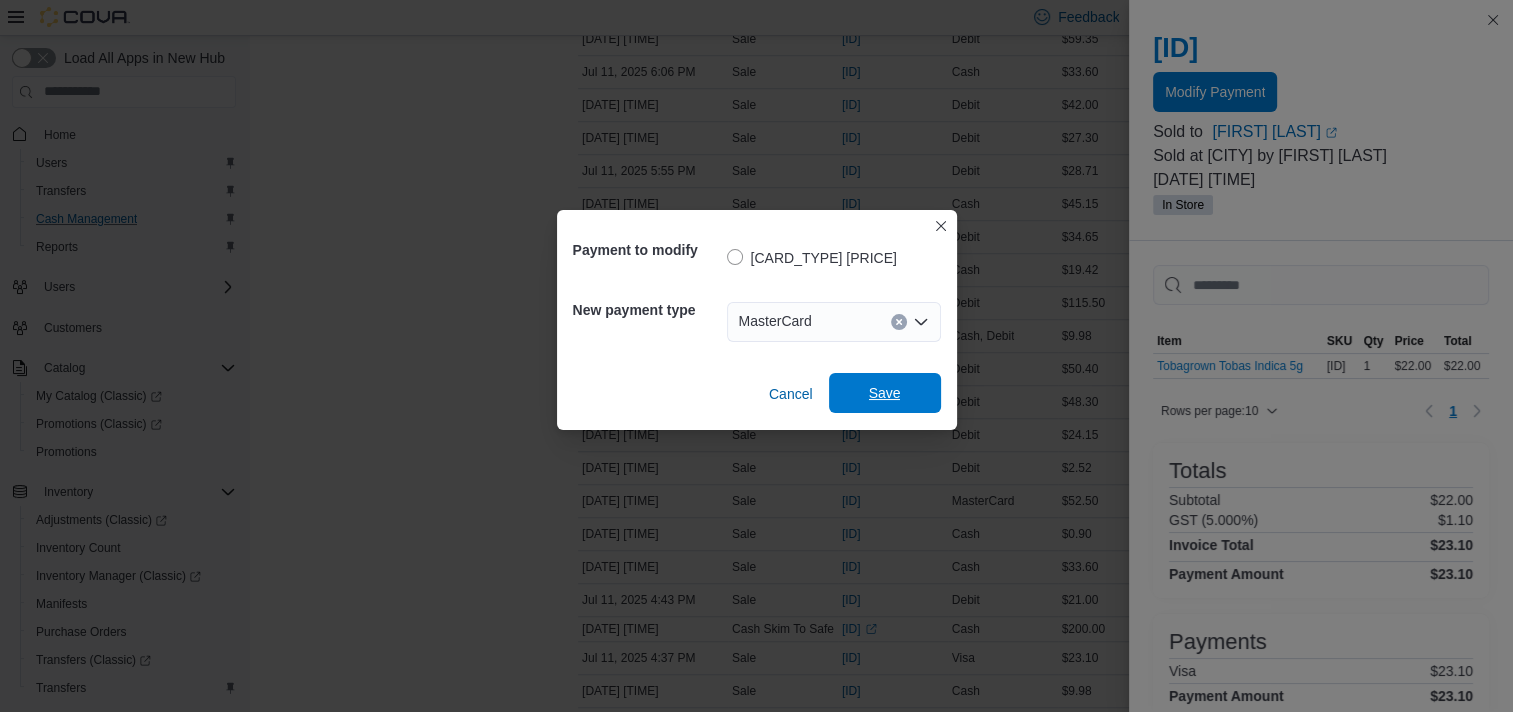 click on "Save" at bounding box center (885, 393) 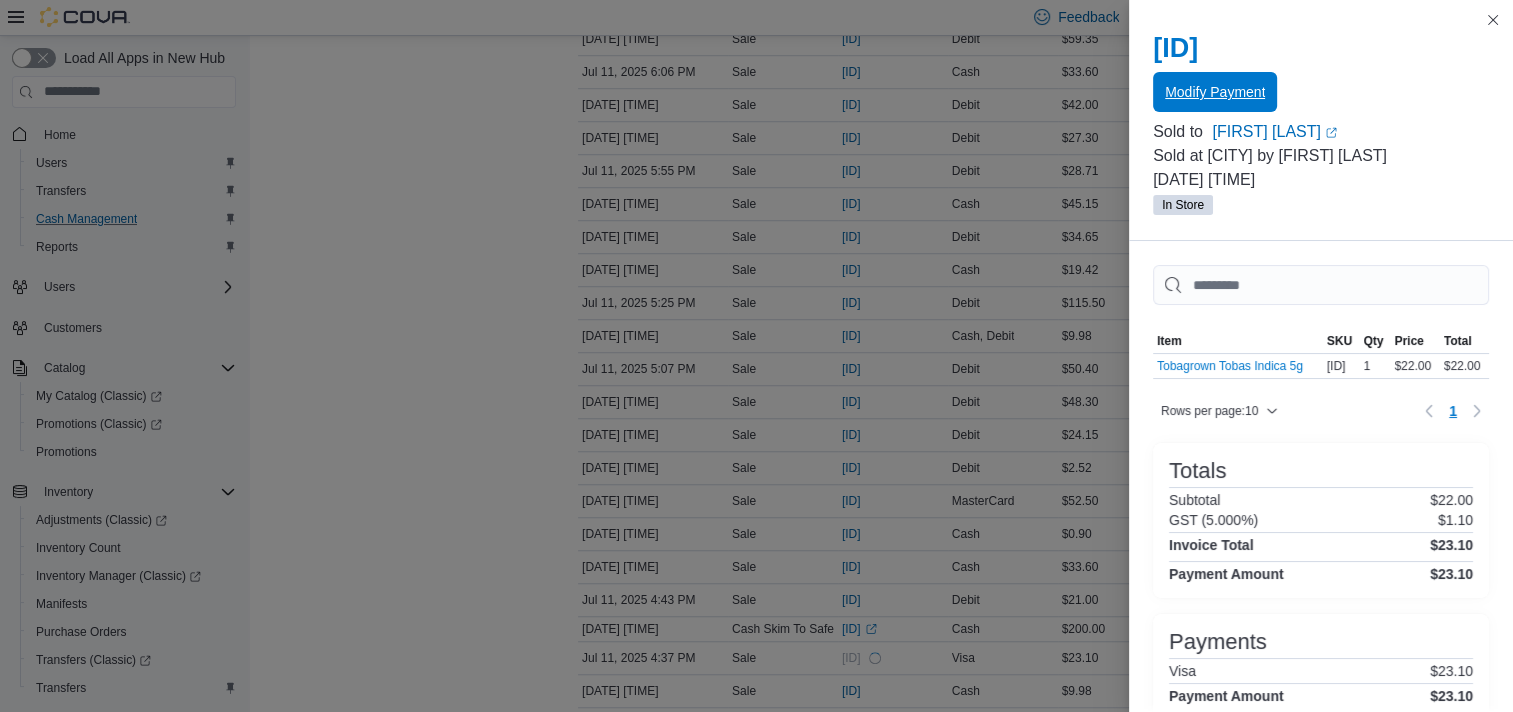 scroll, scrollTop: 0, scrollLeft: 0, axis: both 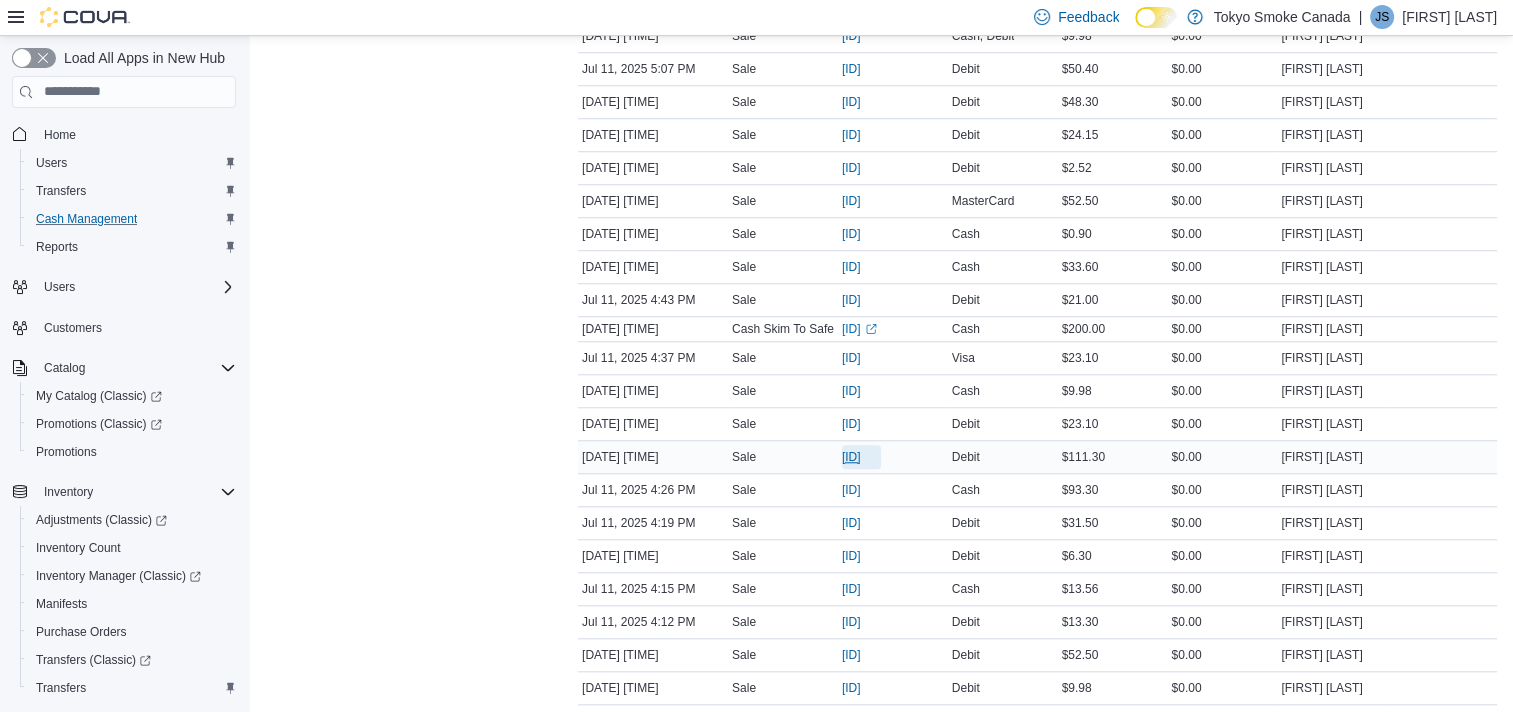 click on "[ID]" at bounding box center [851, 457] 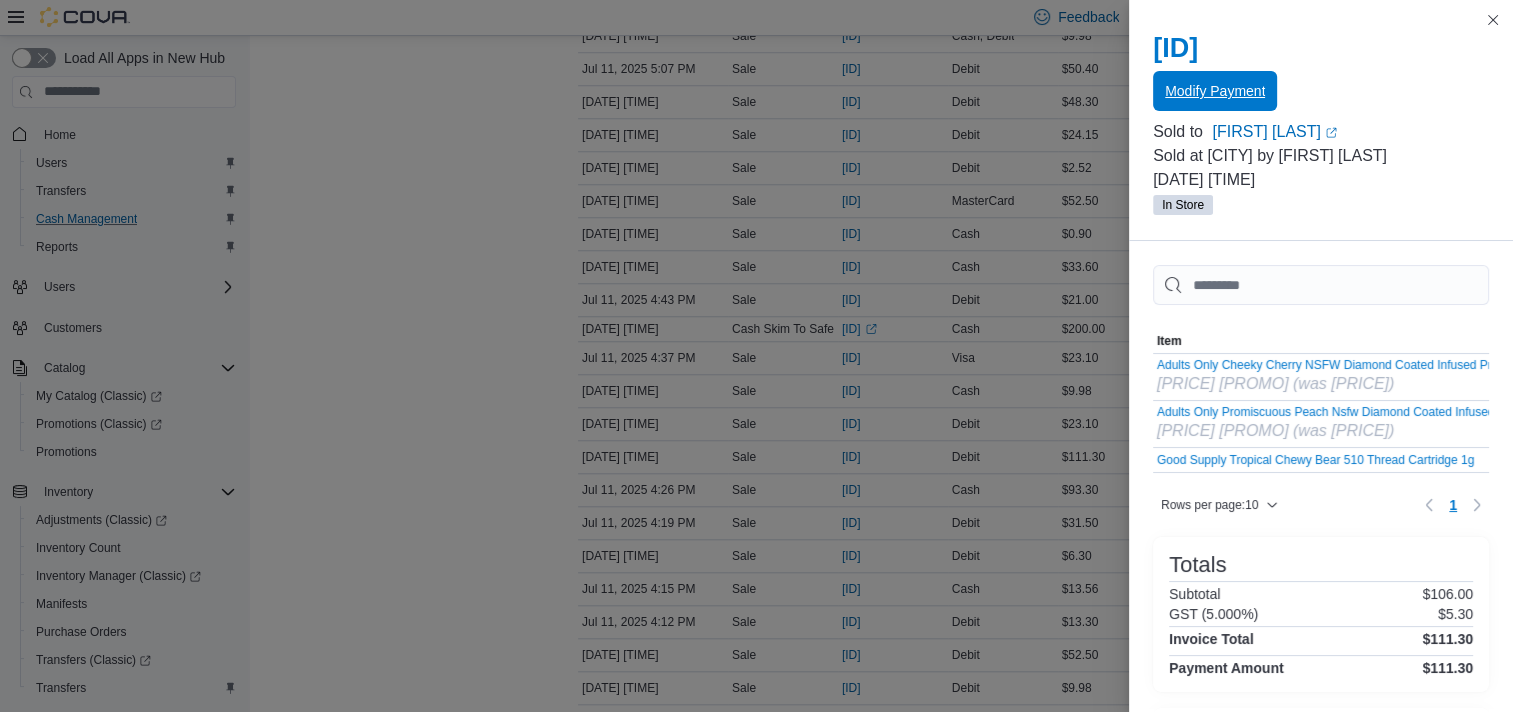 click on "Modify Payment" at bounding box center (1215, 91) 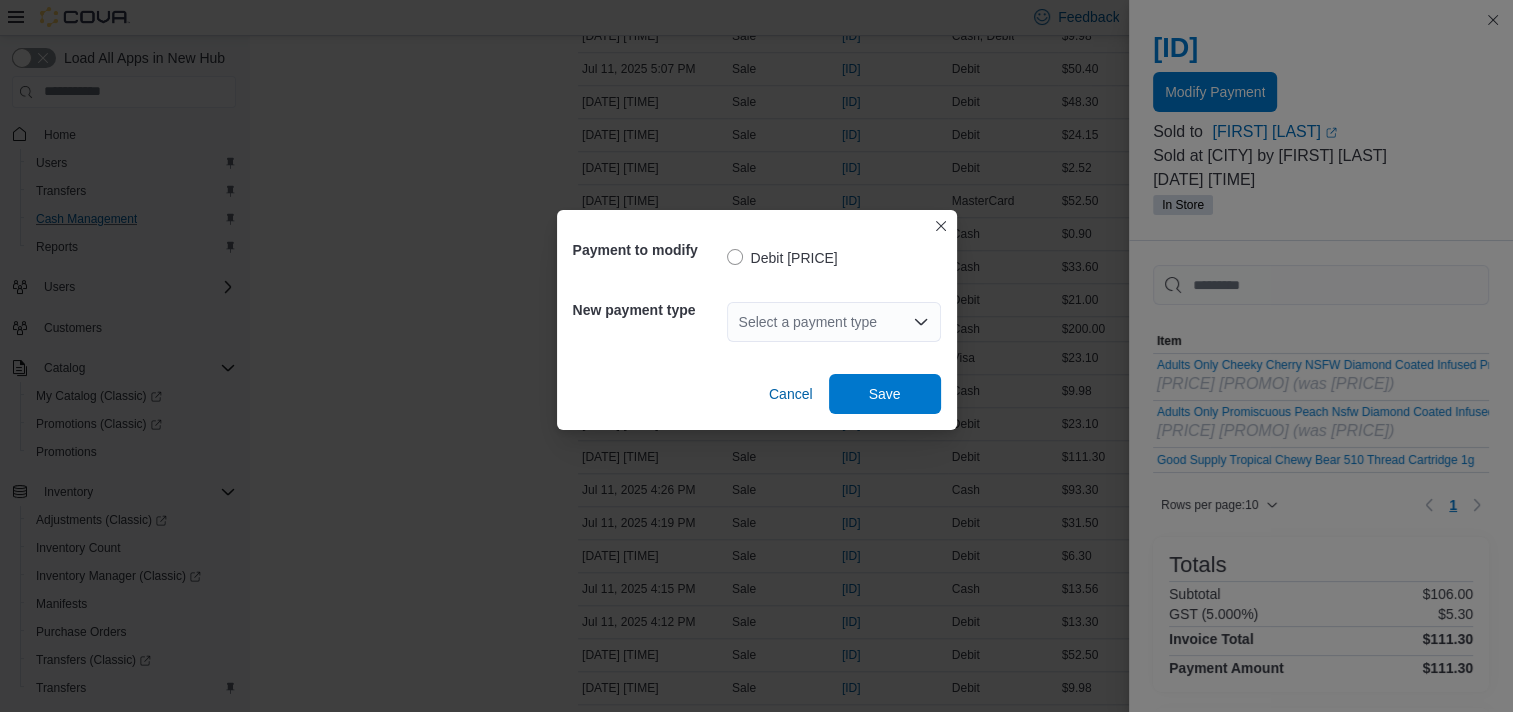 click 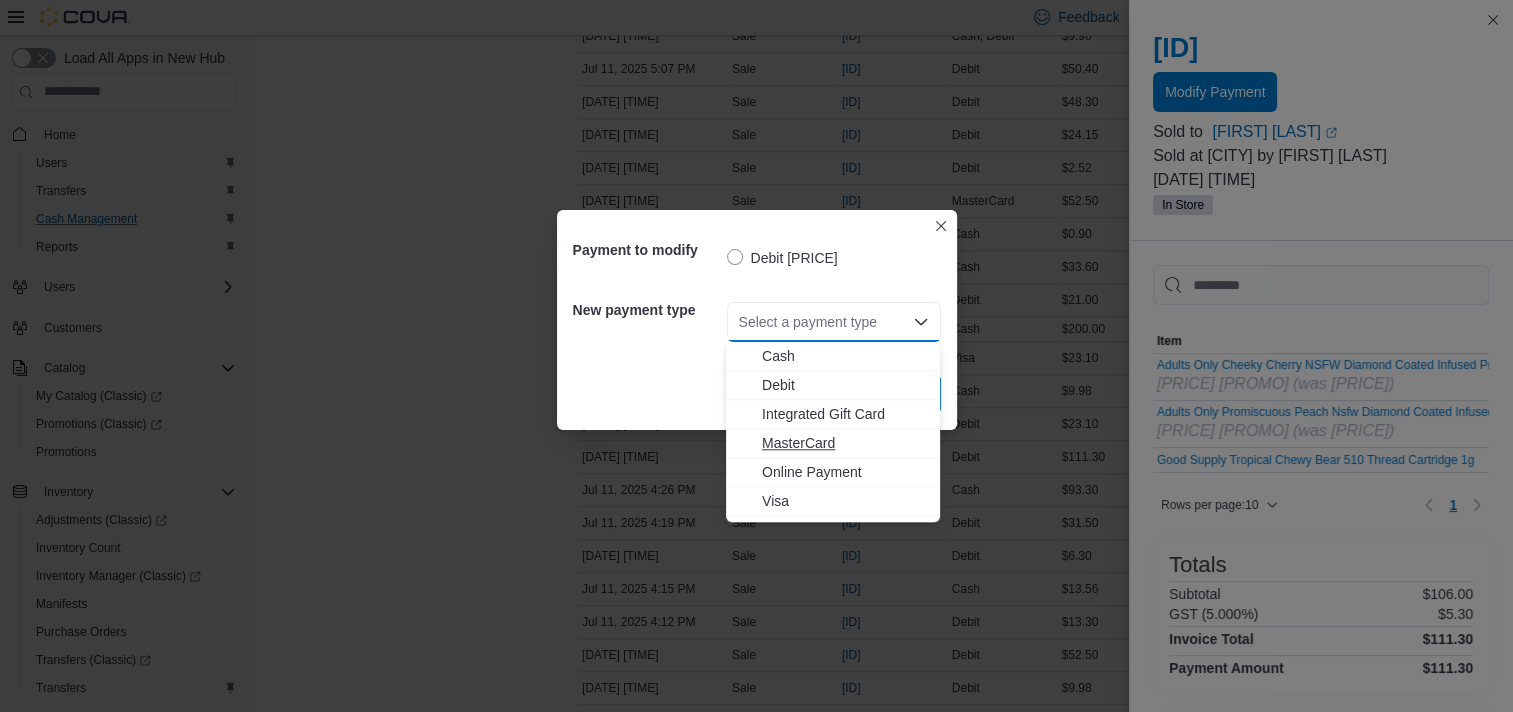 click on "MasterCard" at bounding box center (845, 443) 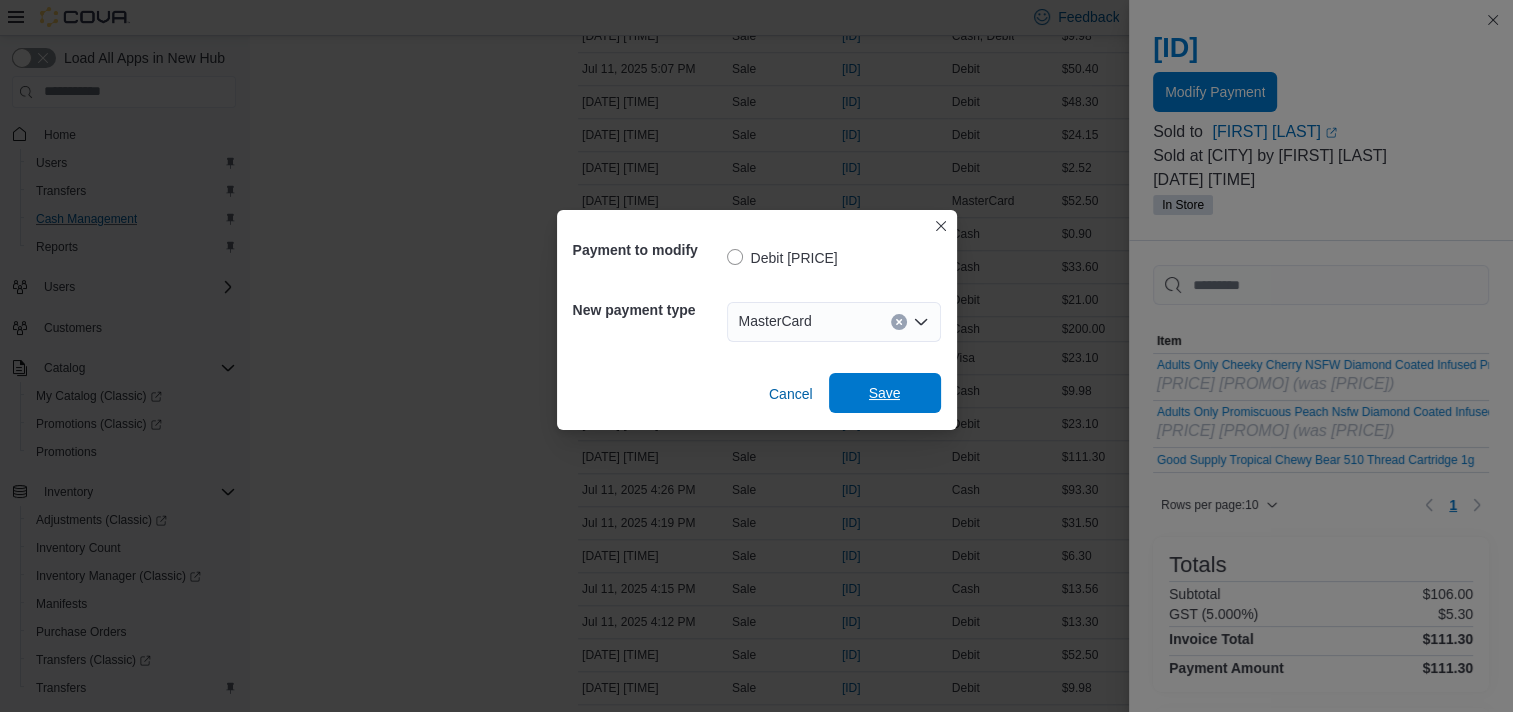click on "Save" at bounding box center (885, 393) 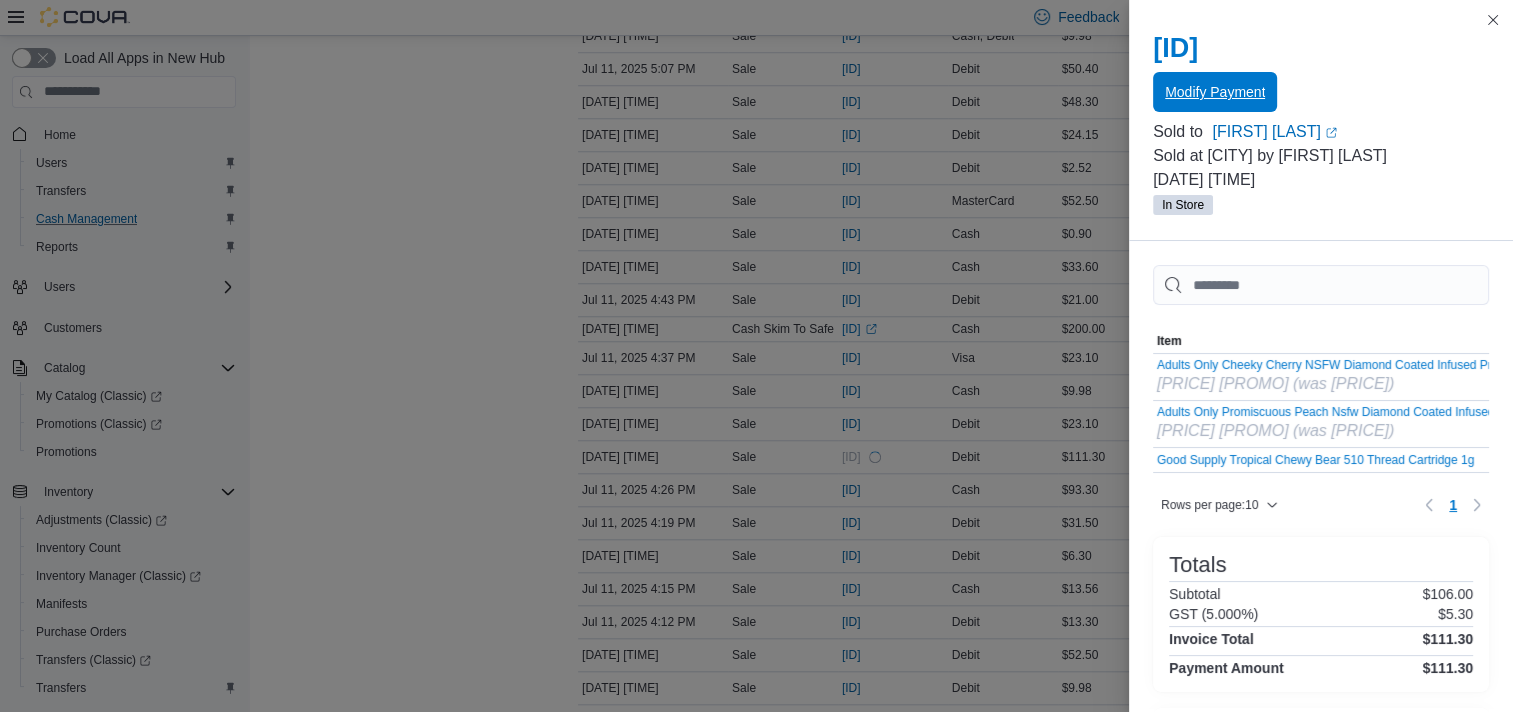 scroll, scrollTop: 0, scrollLeft: 0, axis: both 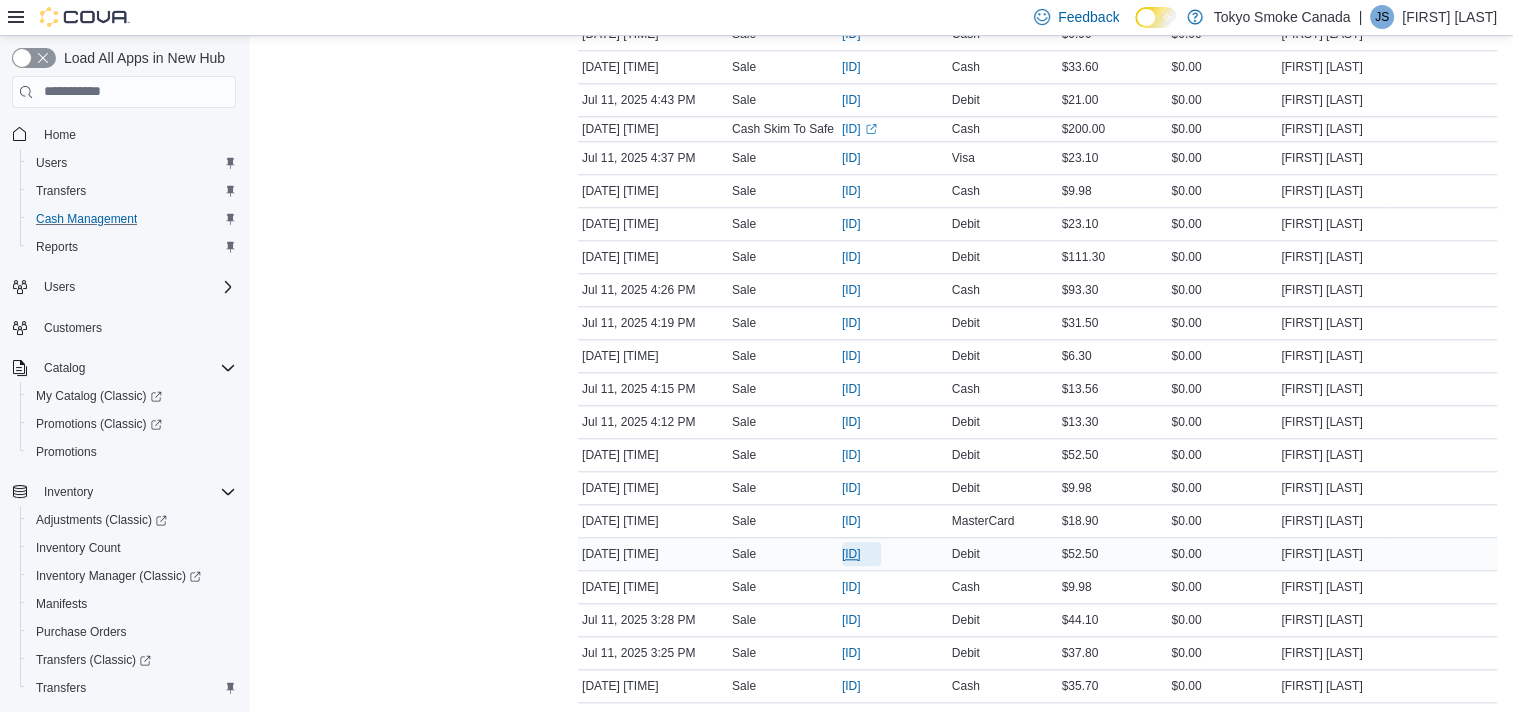 click on "[ID]" at bounding box center [851, 554] 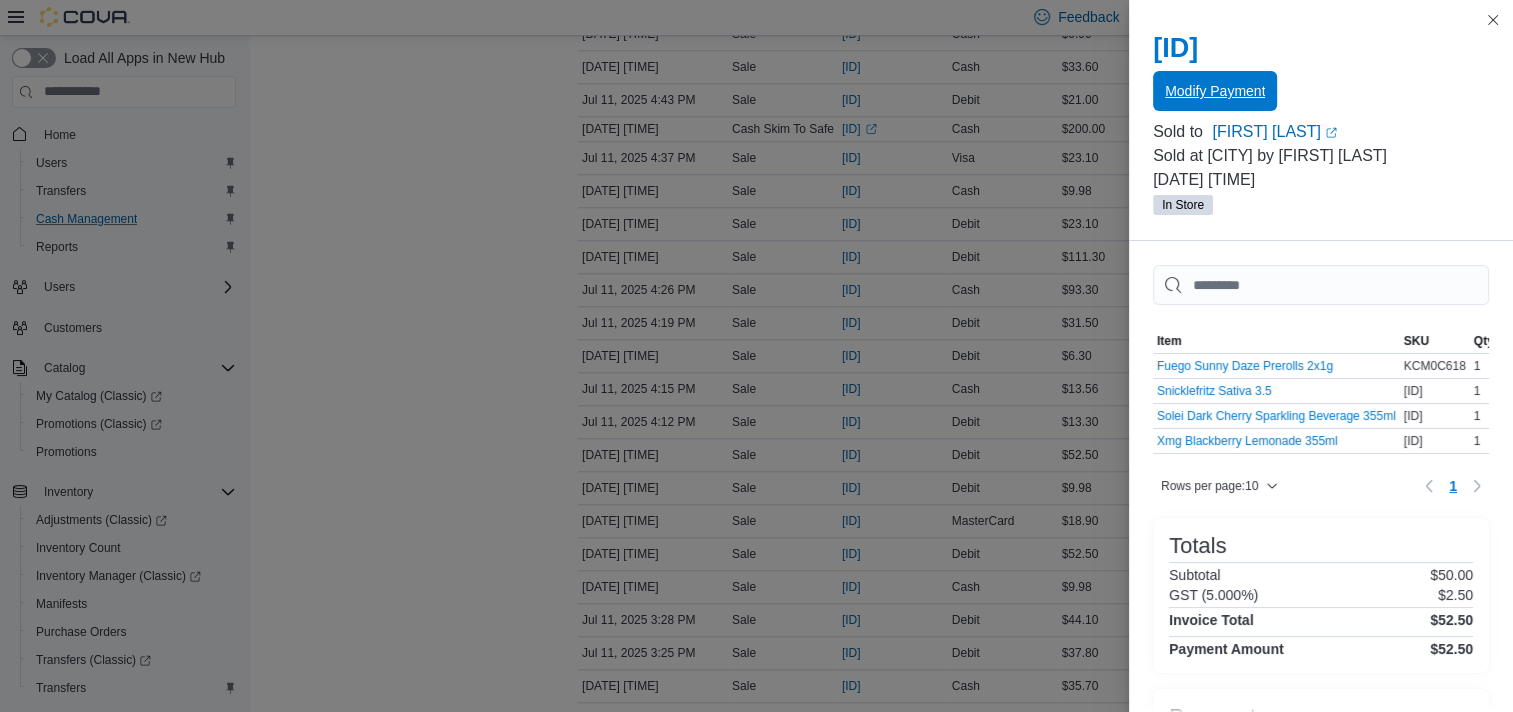 click on "Modify Payment" at bounding box center (1215, 91) 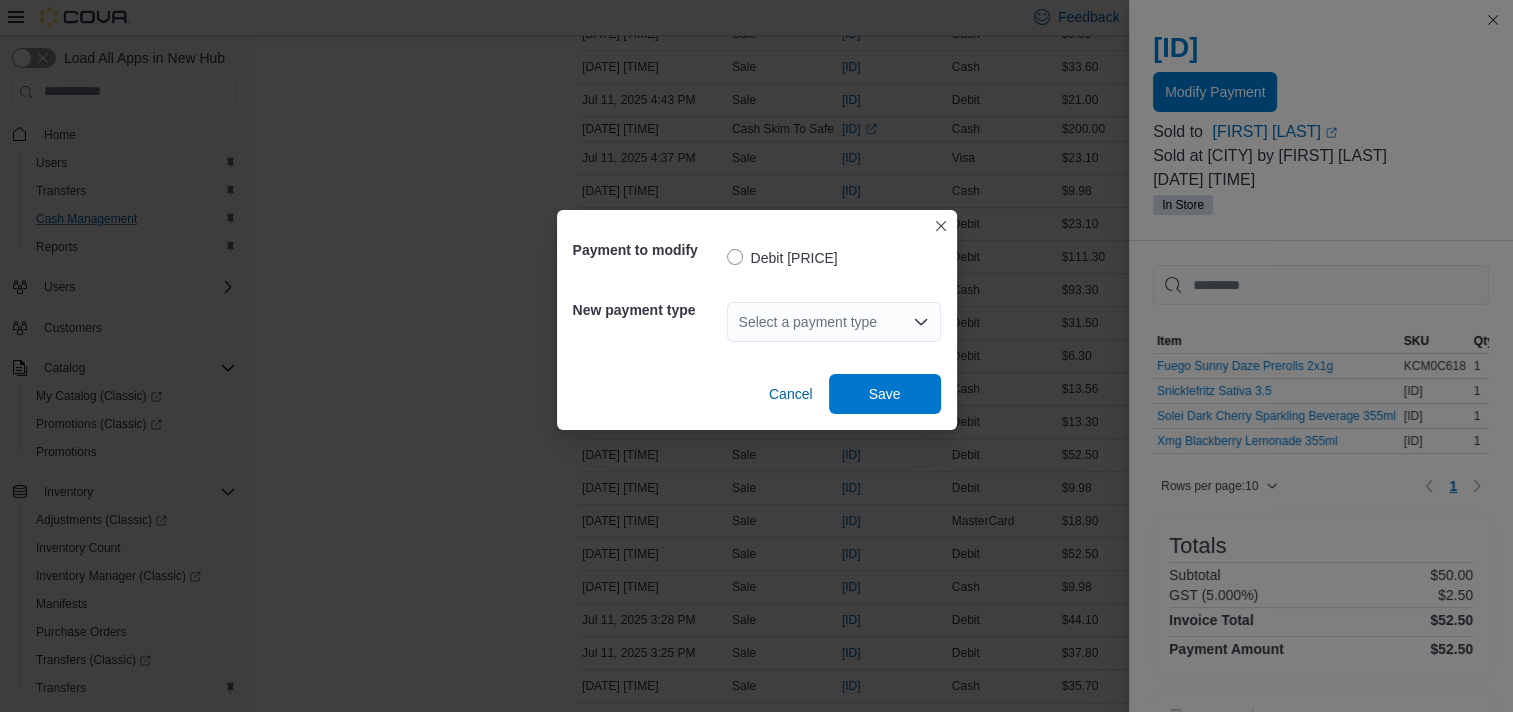 click 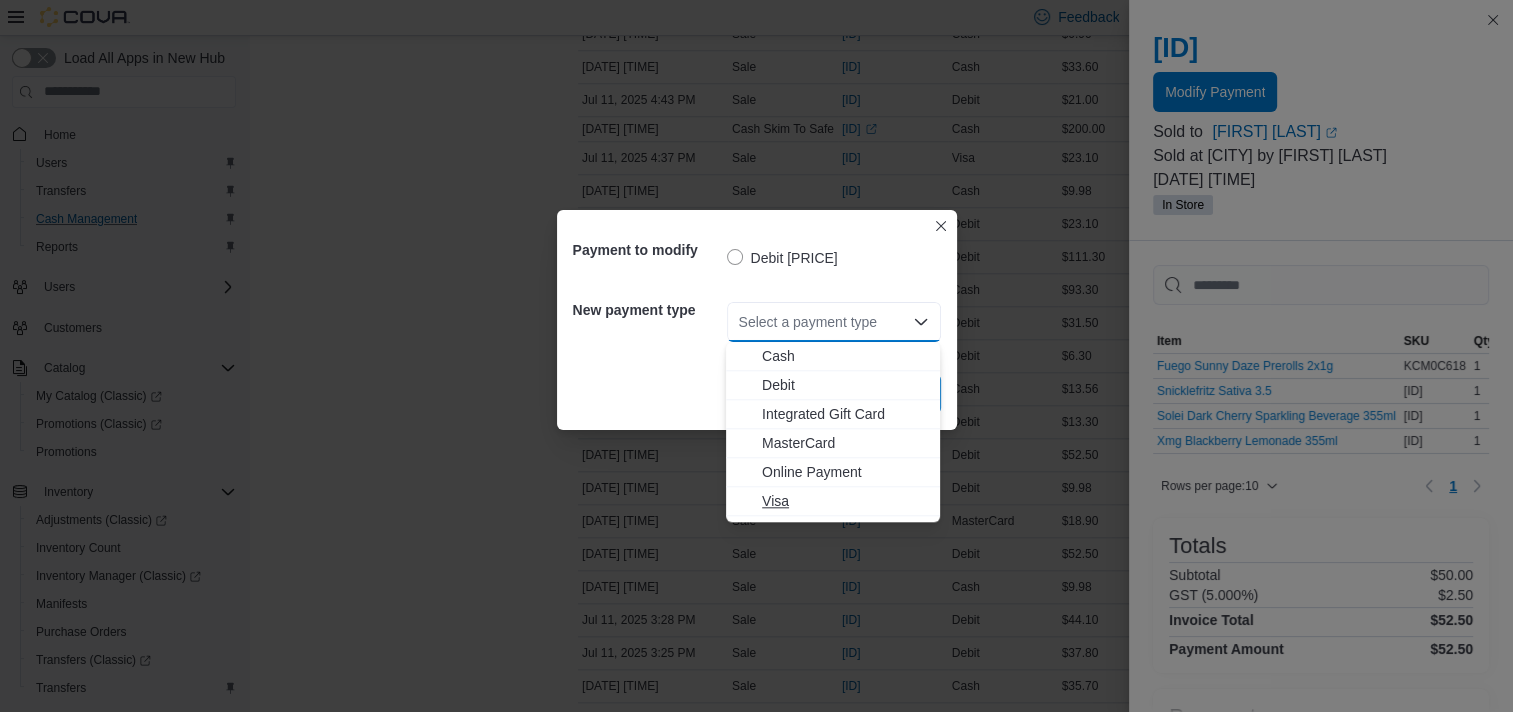 click on "Visa" at bounding box center [845, 501] 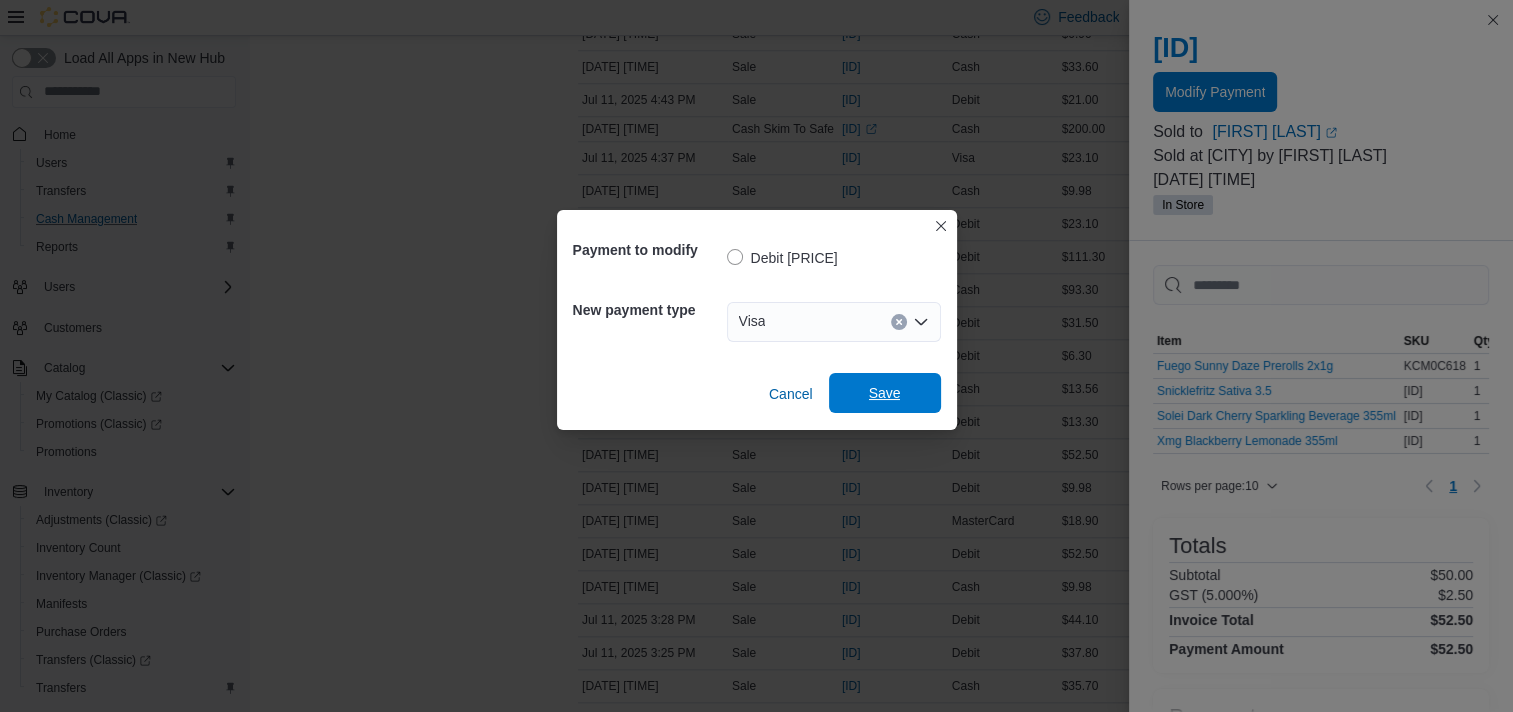click on "Save" at bounding box center (885, 393) 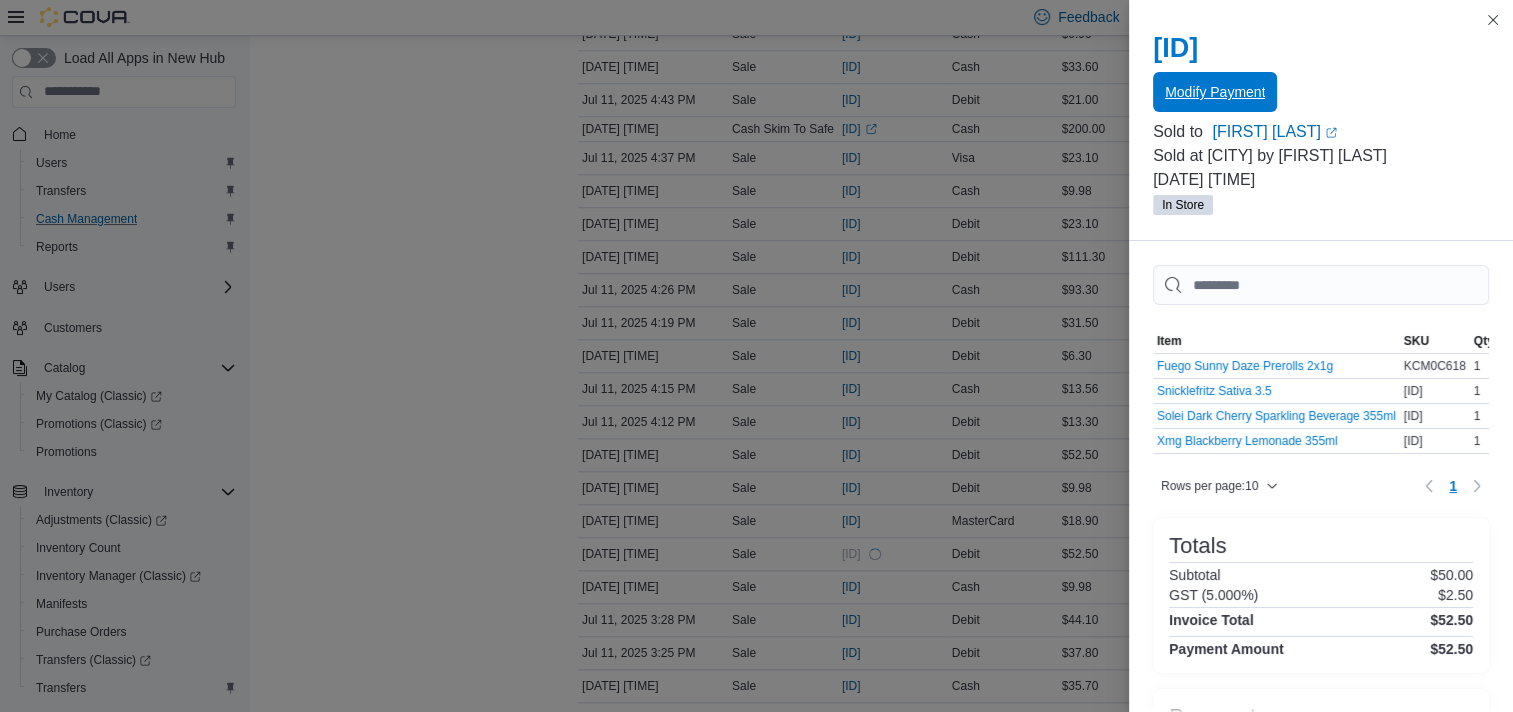 scroll, scrollTop: 0, scrollLeft: 0, axis: both 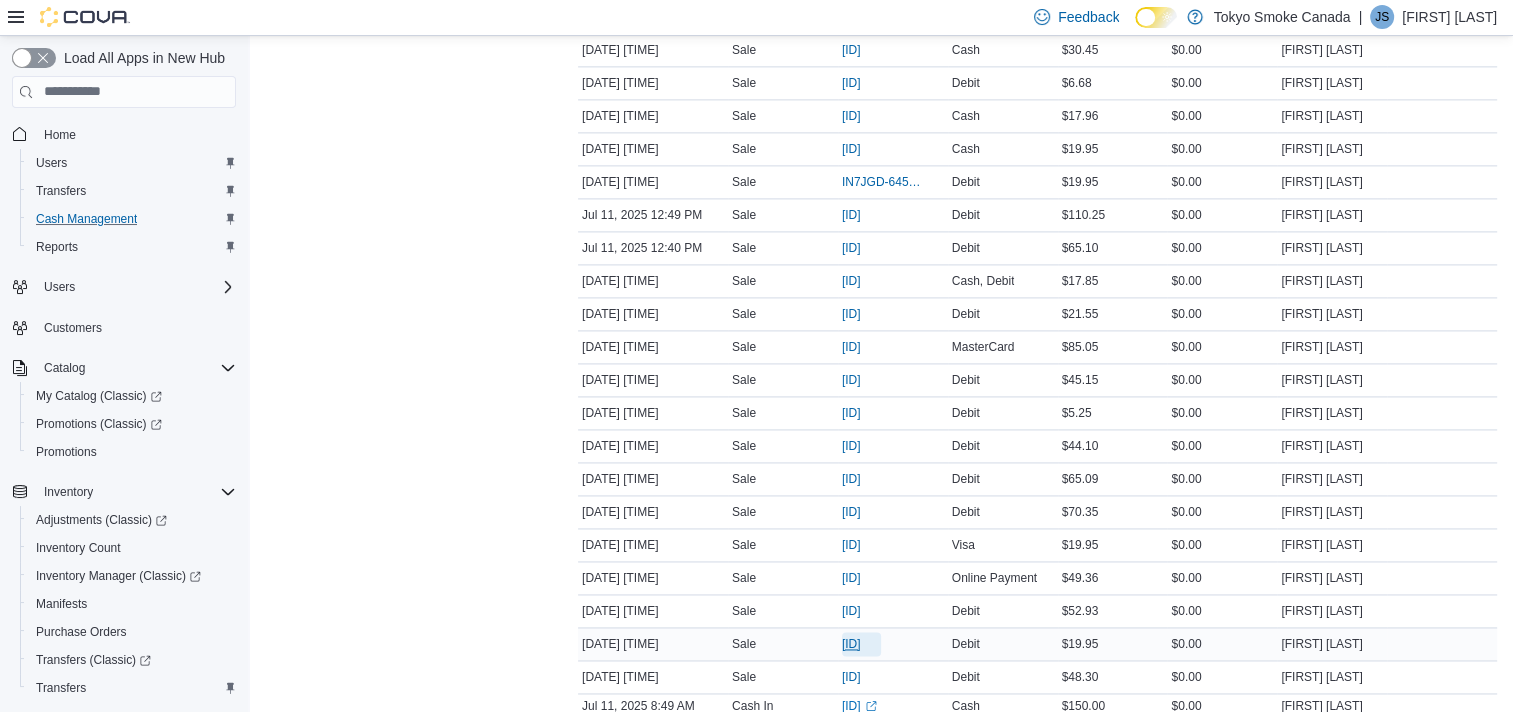 click on "[ID]" at bounding box center [851, 644] 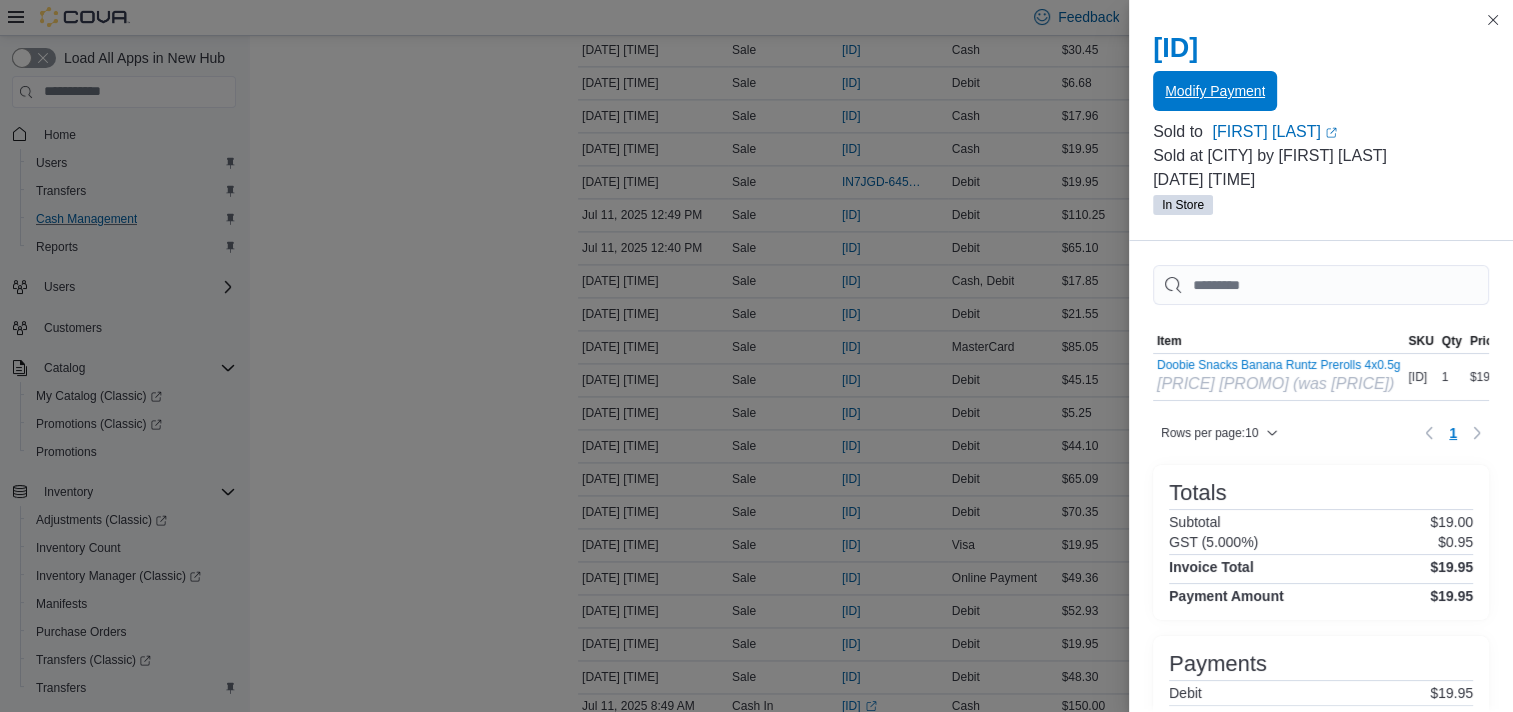 click on "[ID] Modify Payment" at bounding box center (1321, 72) 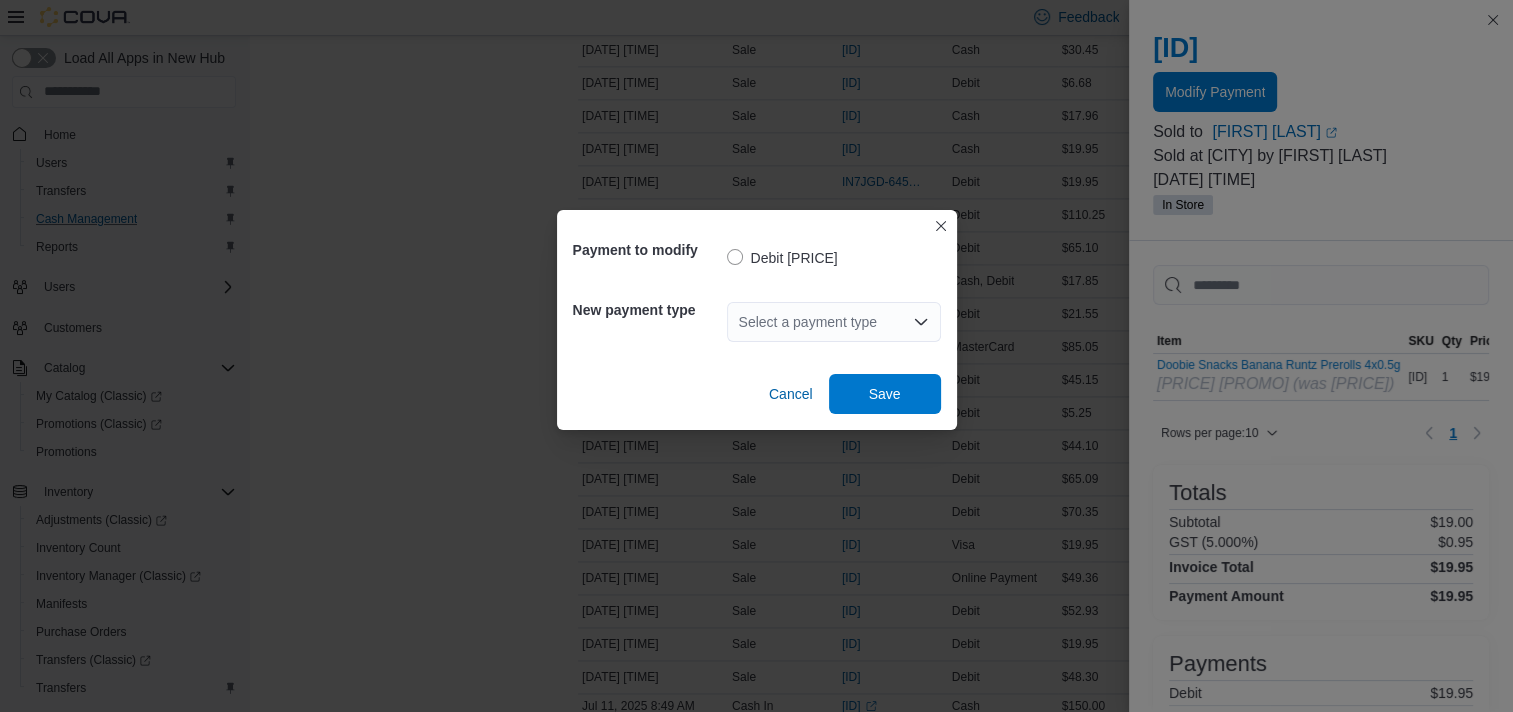 click on "Select a payment type" at bounding box center (834, 322) 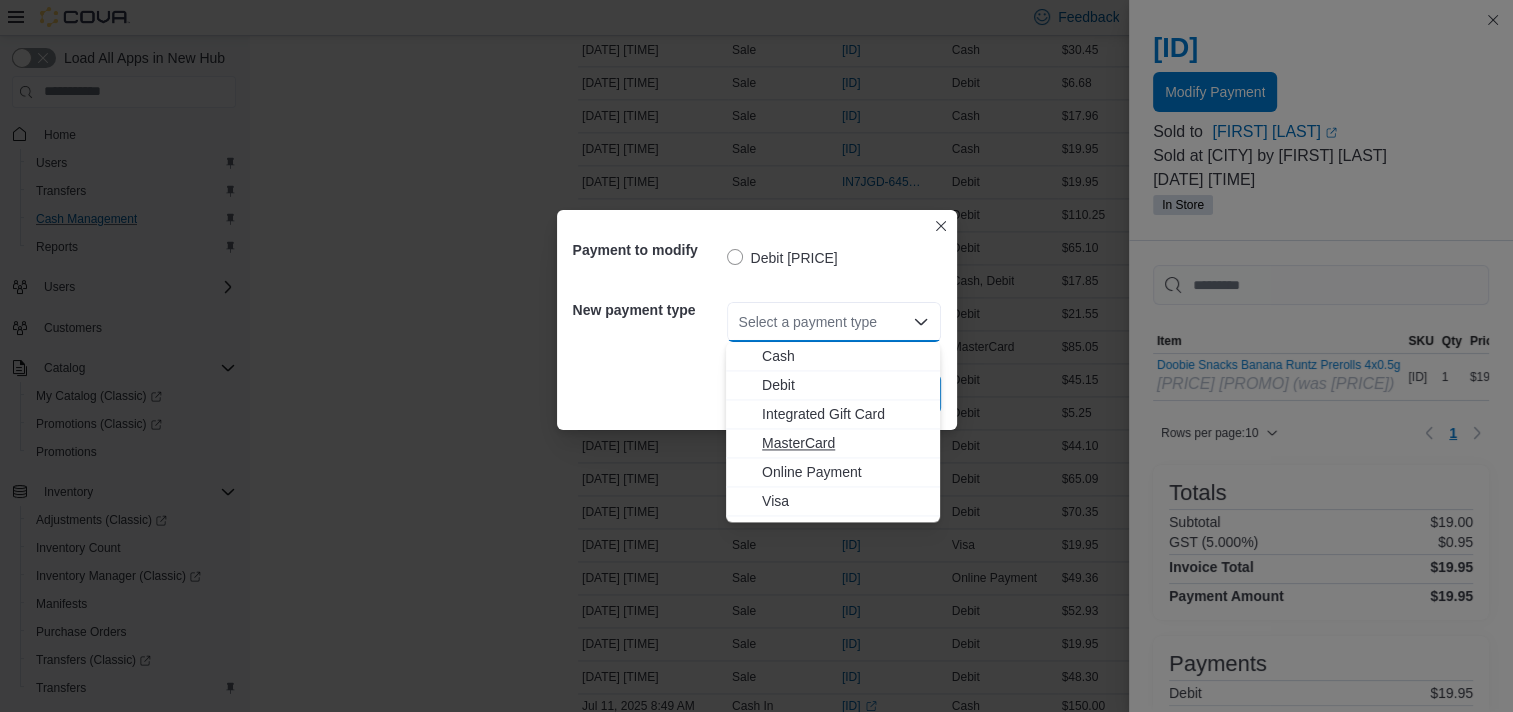 click on "MasterCard" at bounding box center [845, 443] 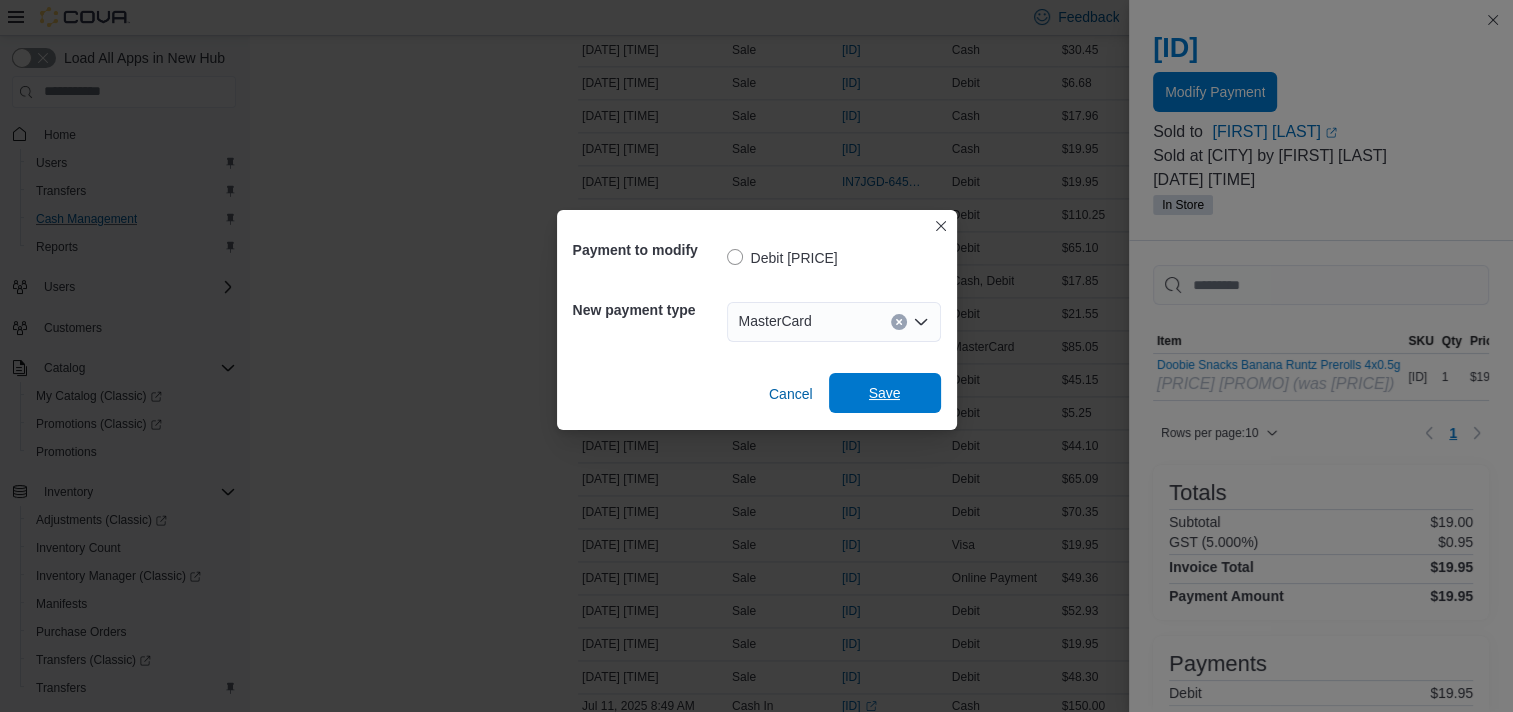 click on "Save" at bounding box center (885, 393) 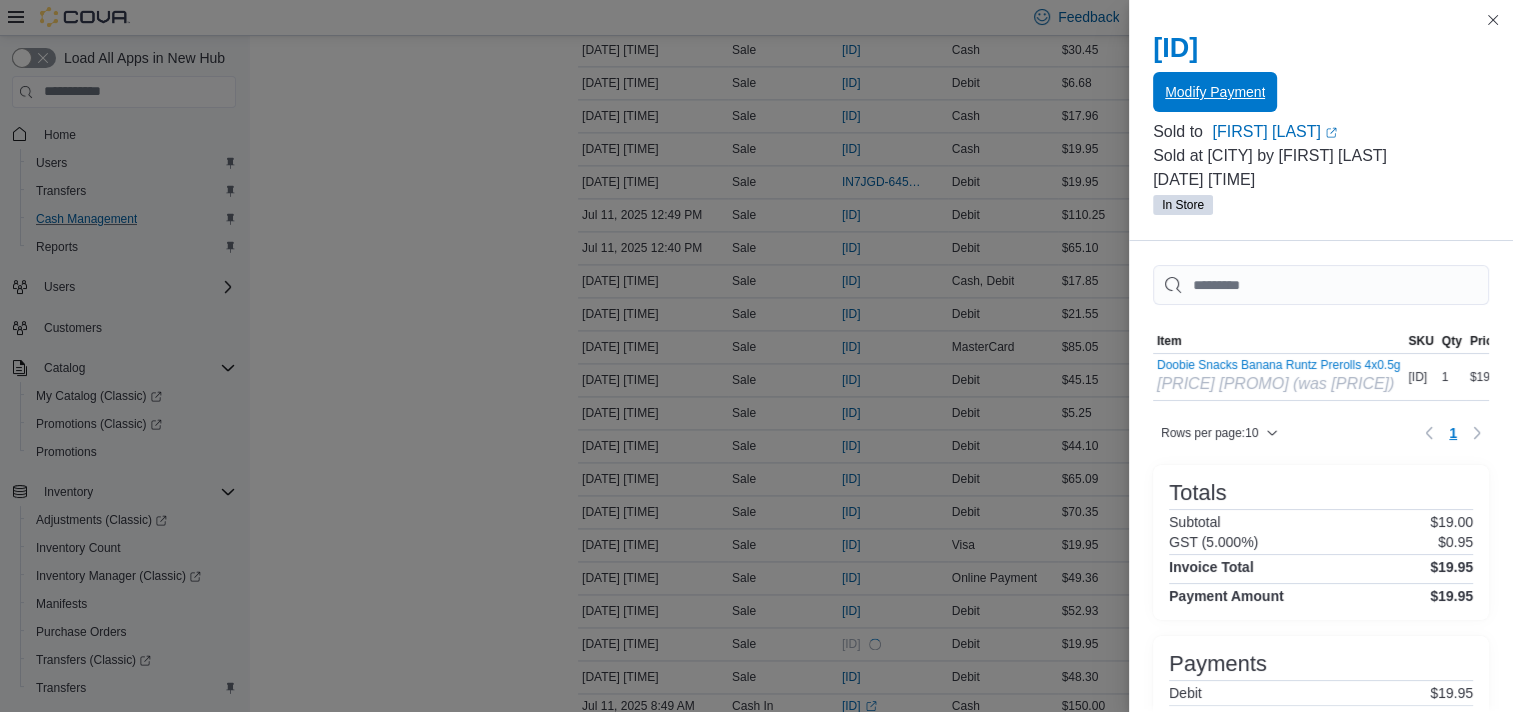 scroll, scrollTop: 0, scrollLeft: 0, axis: both 